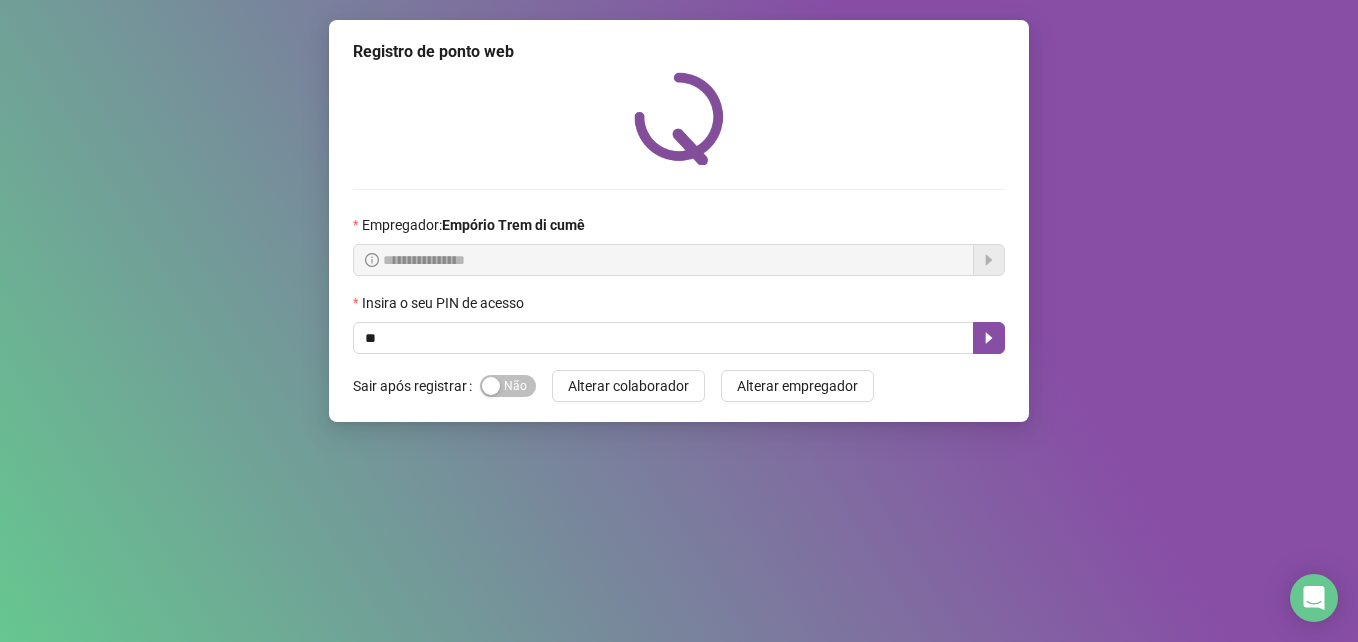 scroll, scrollTop: 0, scrollLeft: 0, axis: both 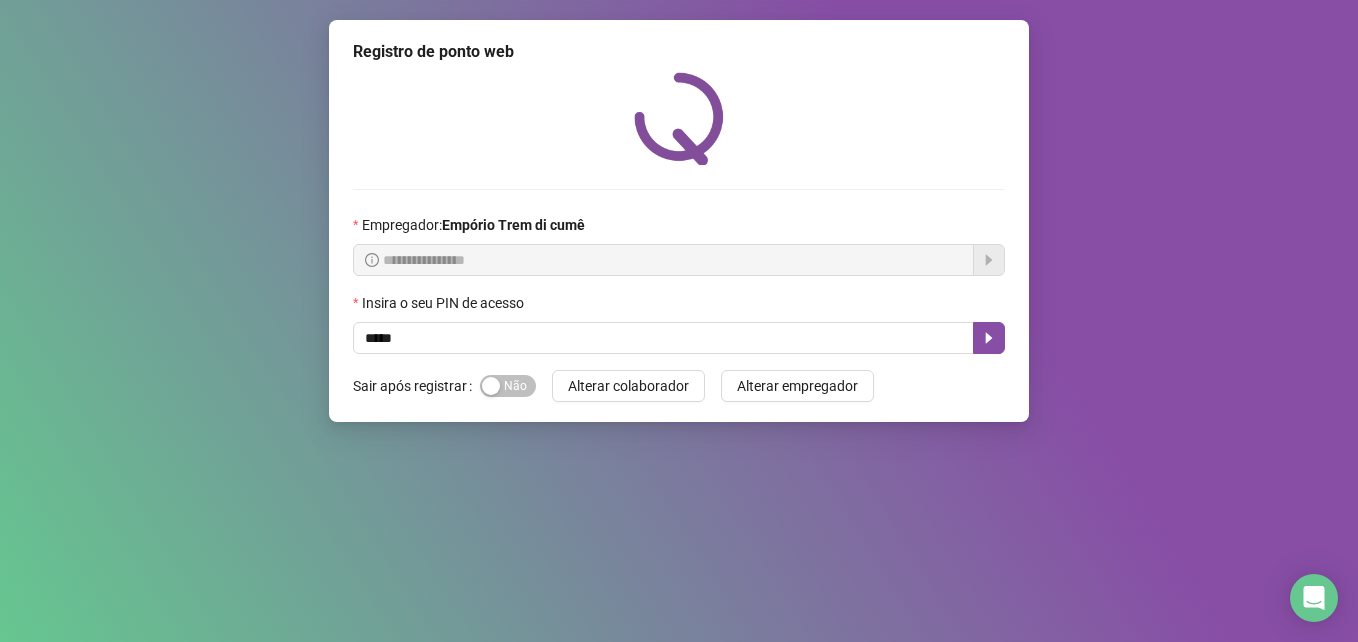 type on "*****" 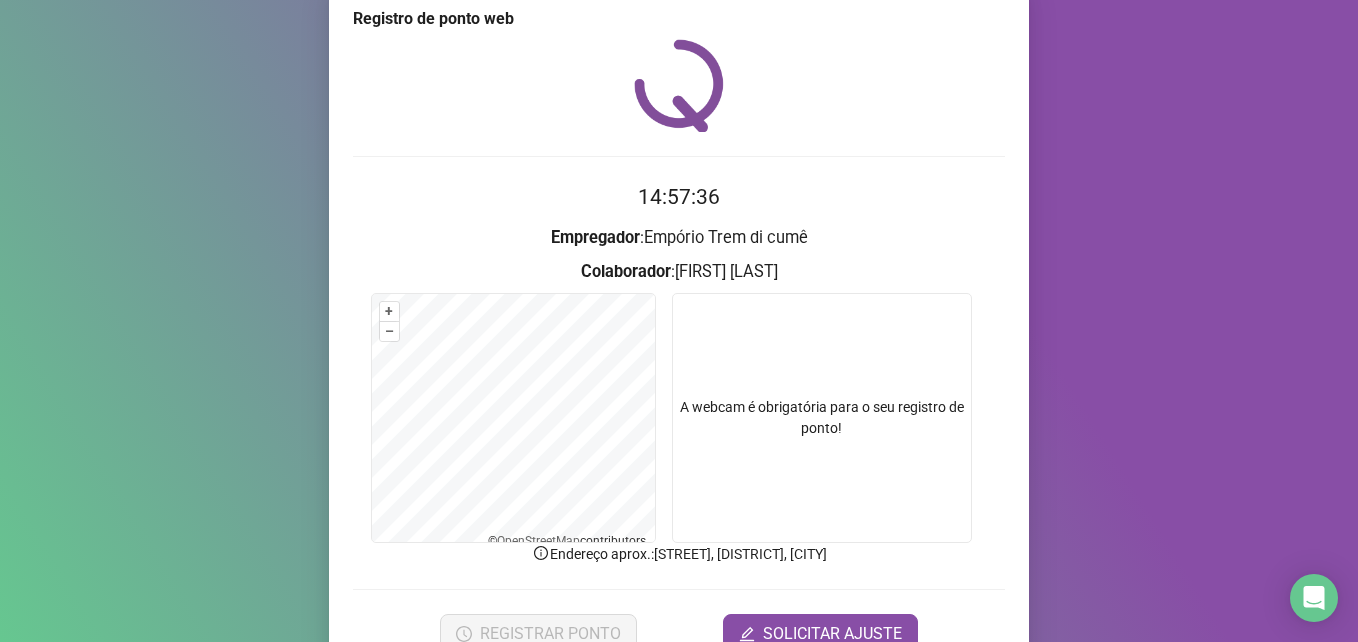 scroll, scrollTop: 133, scrollLeft: 0, axis: vertical 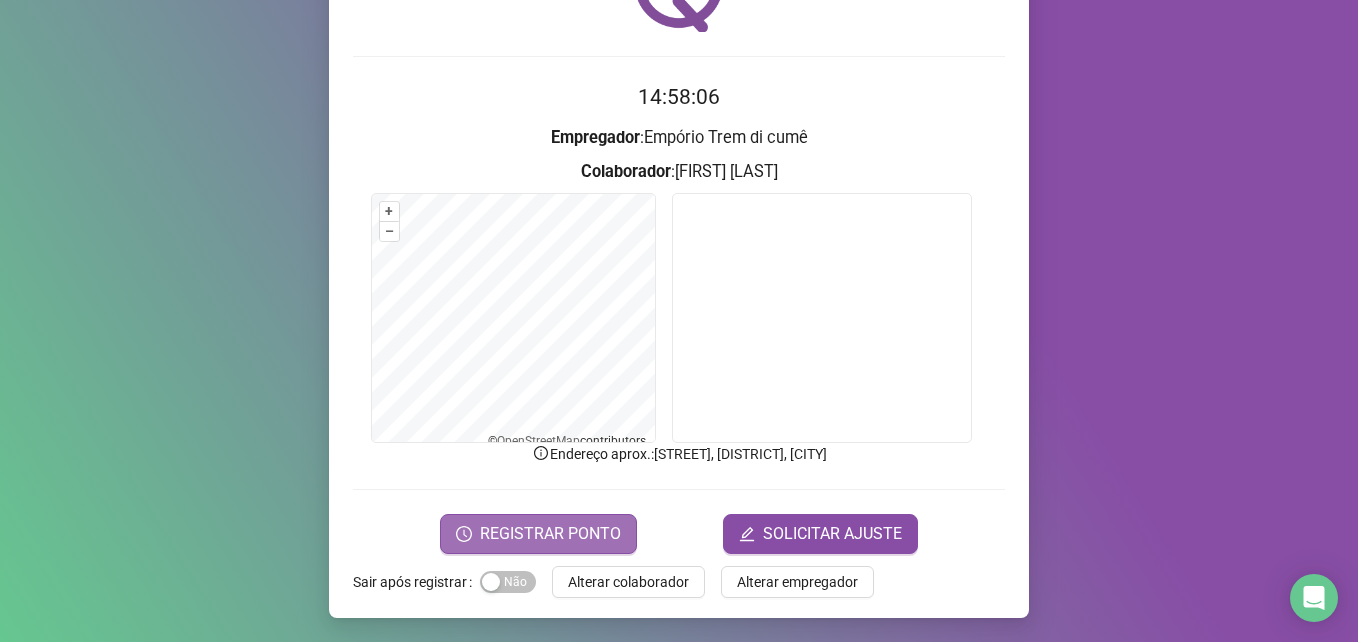 click on "REGISTRAR PONTO" at bounding box center [550, 534] 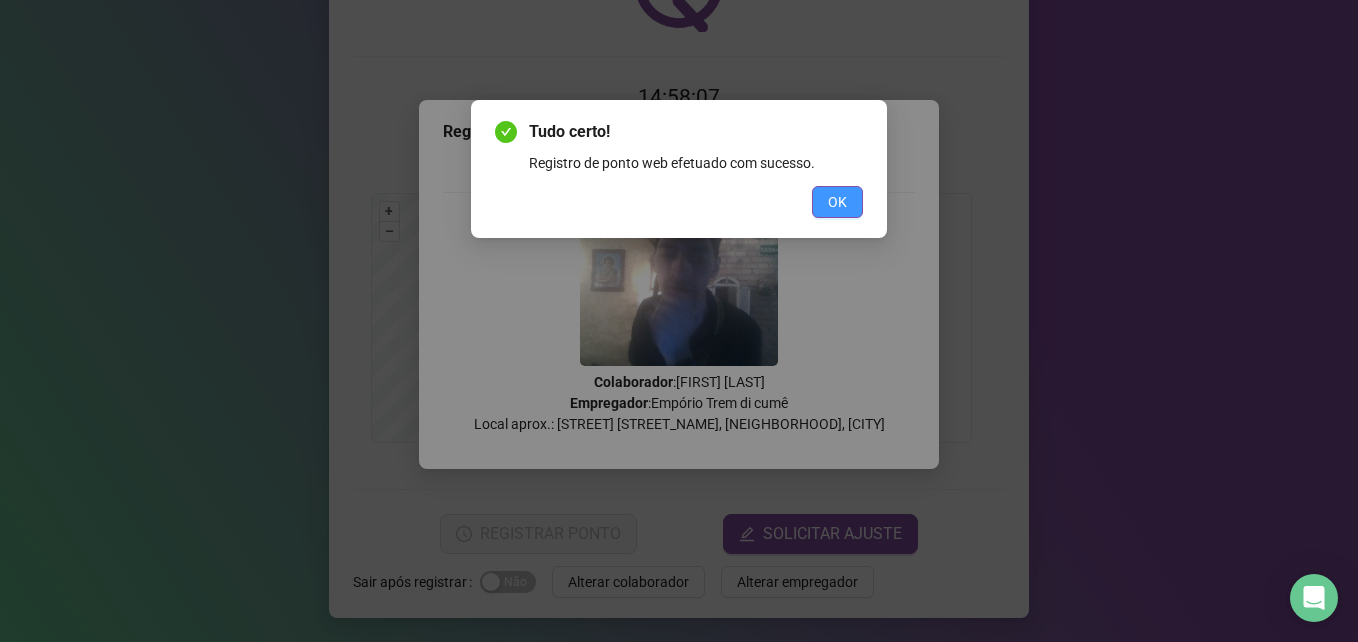 click on "OK" at bounding box center [837, 202] 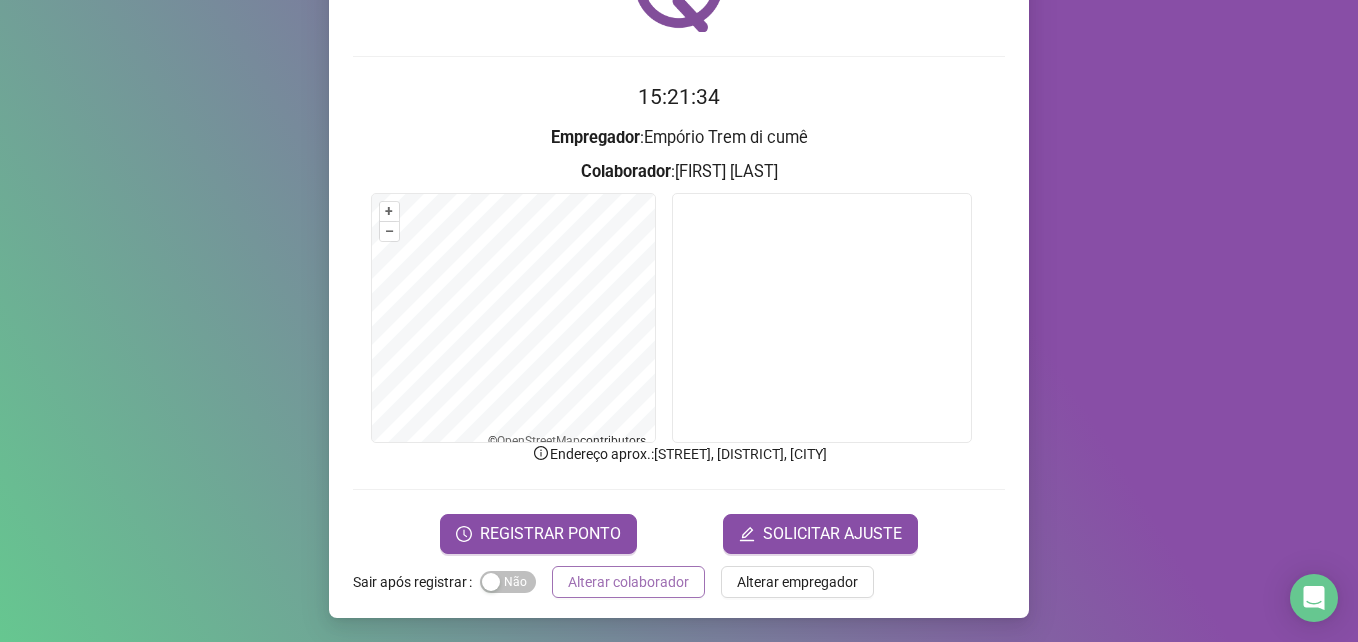 click on "Alterar colaborador" at bounding box center (628, 582) 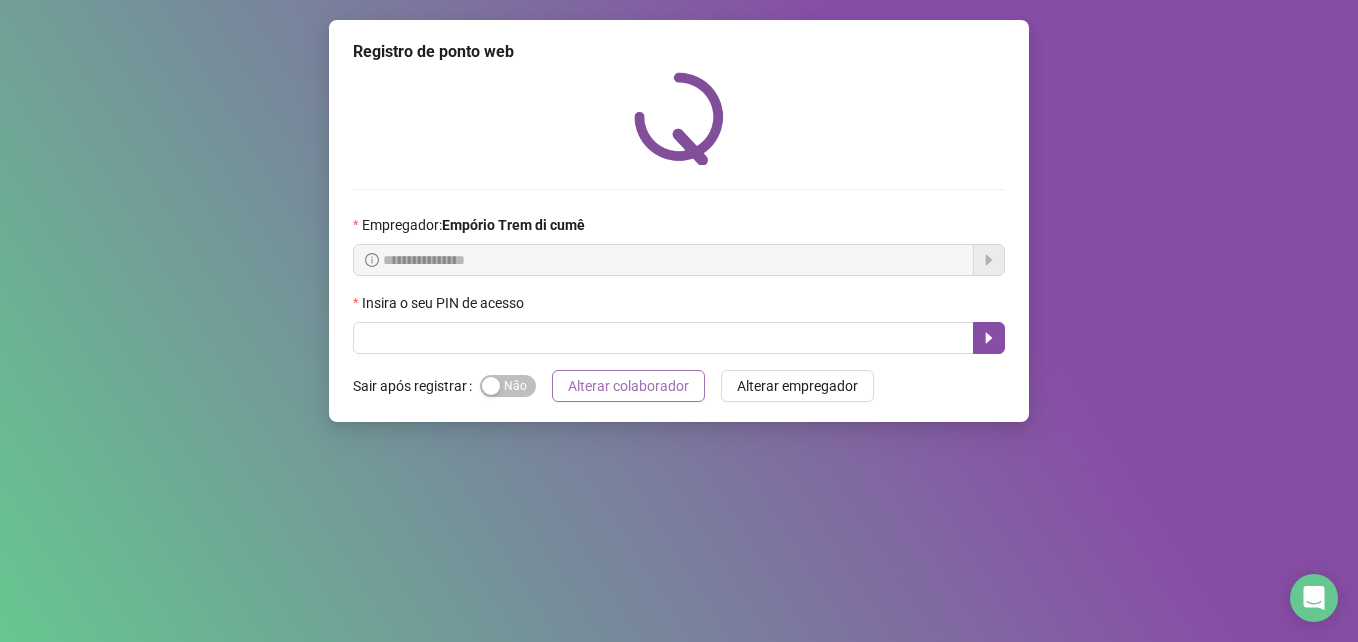 scroll, scrollTop: 0, scrollLeft: 0, axis: both 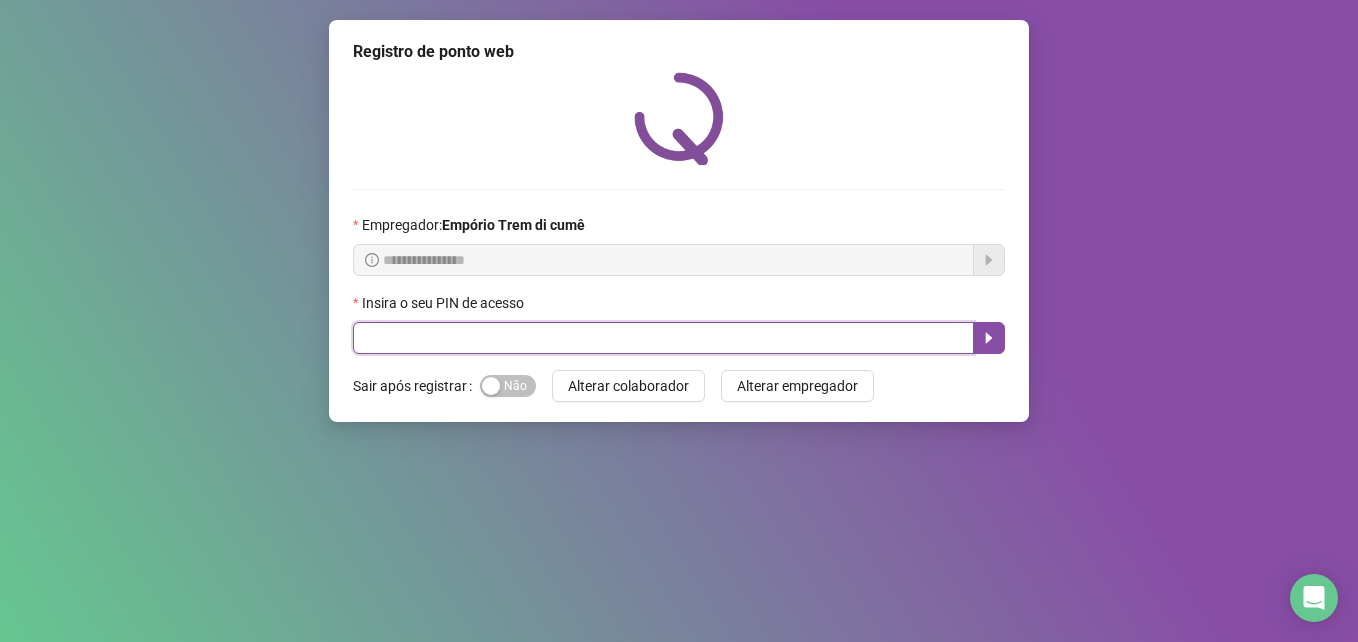 click at bounding box center (663, 338) 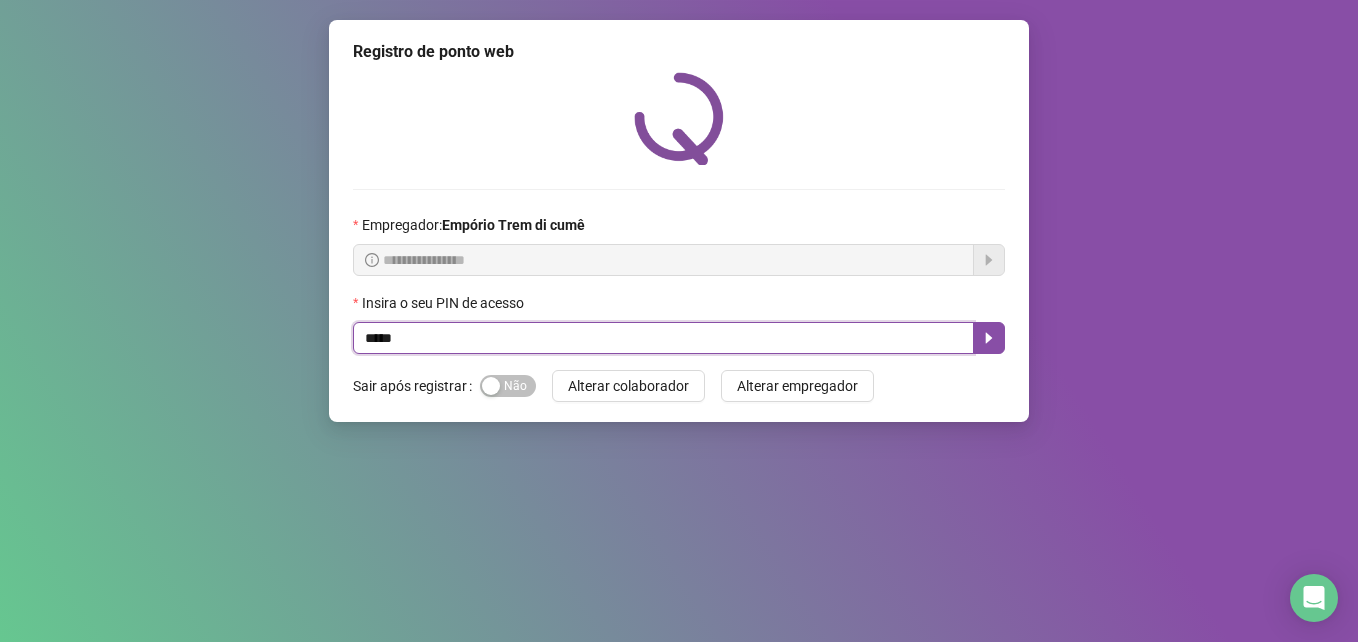 type on "*****" 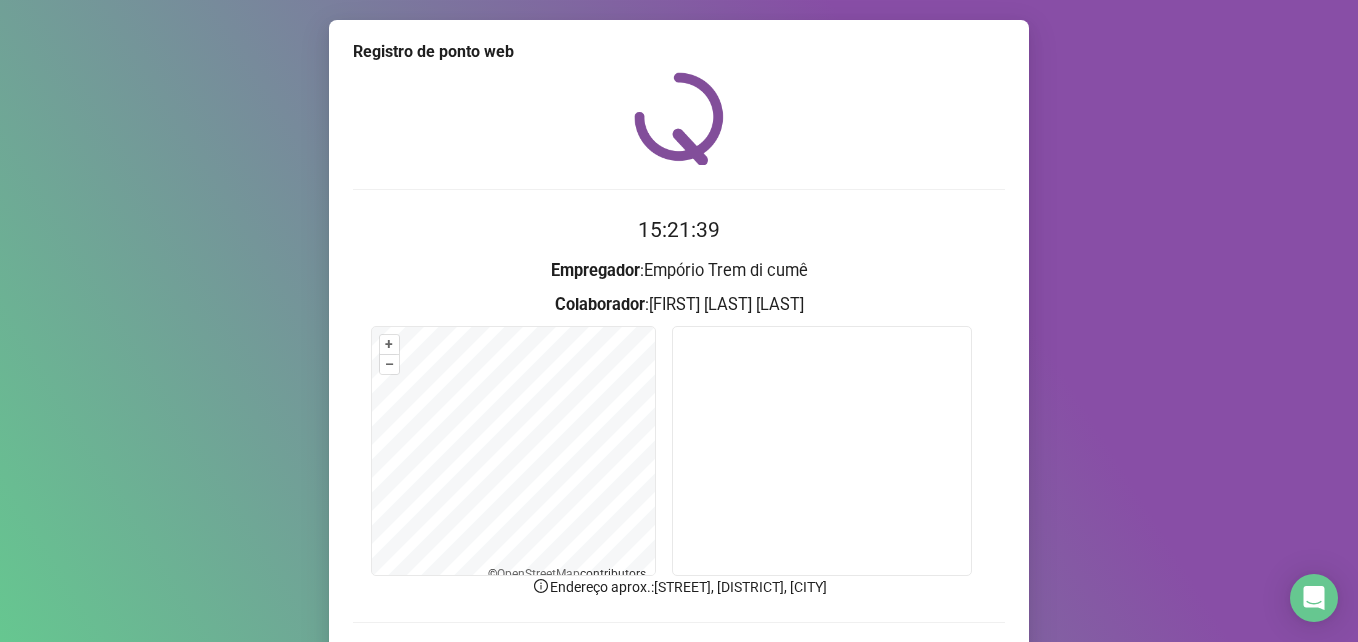 scroll, scrollTop: 133, scrollLeft: 0, axis: vertical 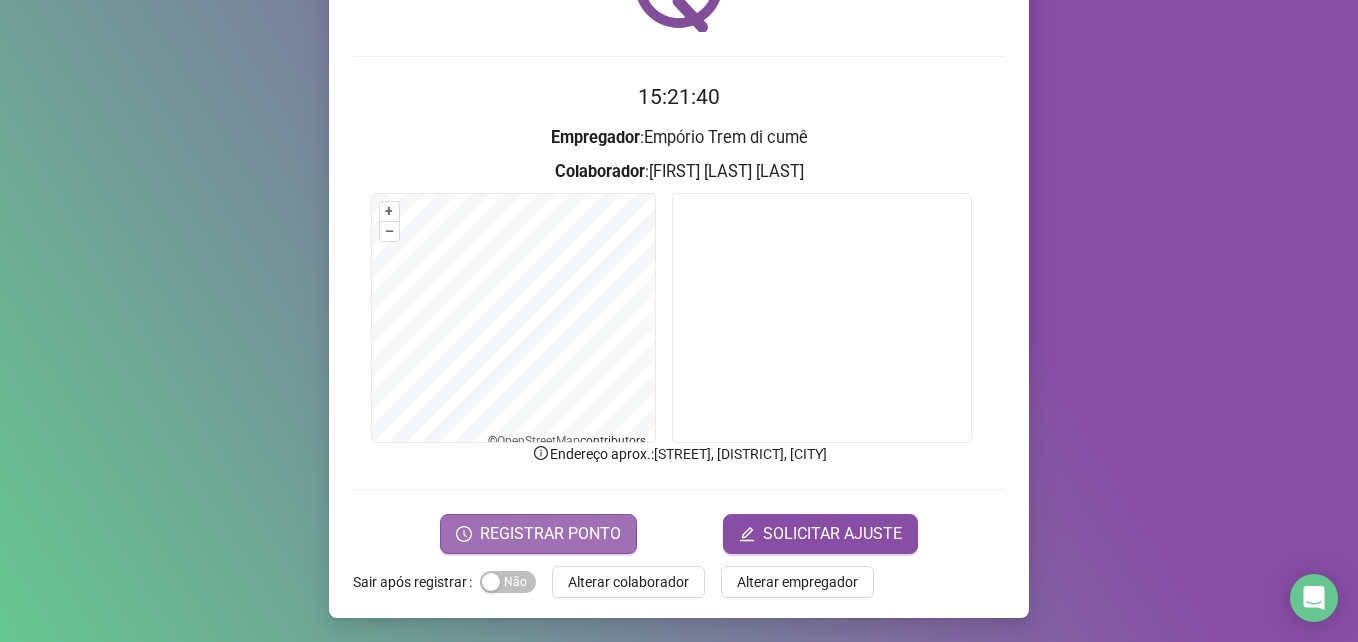 click on "REGISTRAR PONTO" at bounding box center (550, 534) 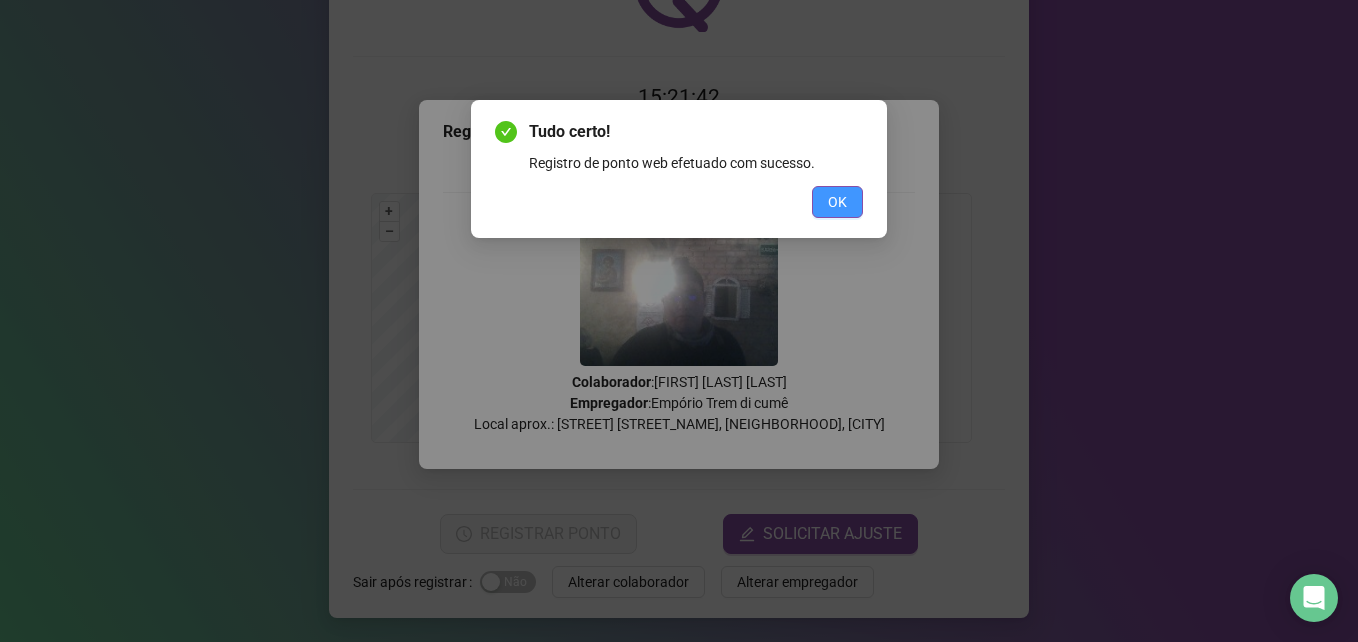 click on "OK" at bounding box center [837, 202] 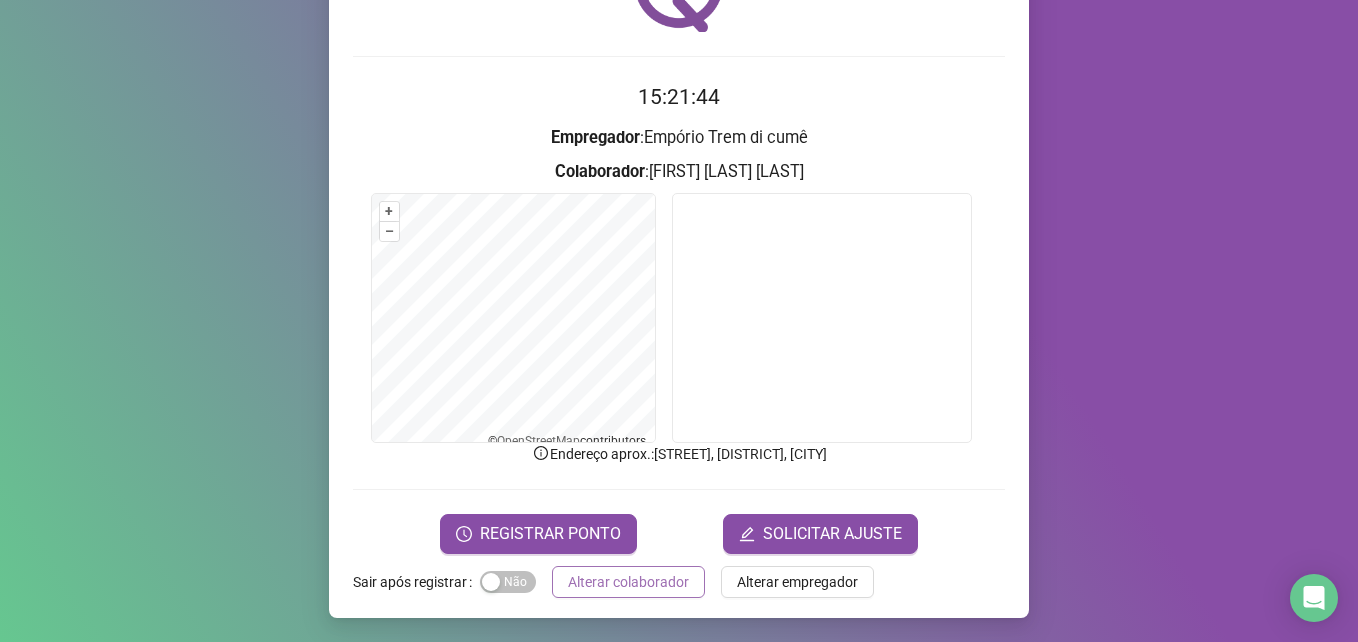 click on "Alterar colaborador" at bounding box center [628, 582] 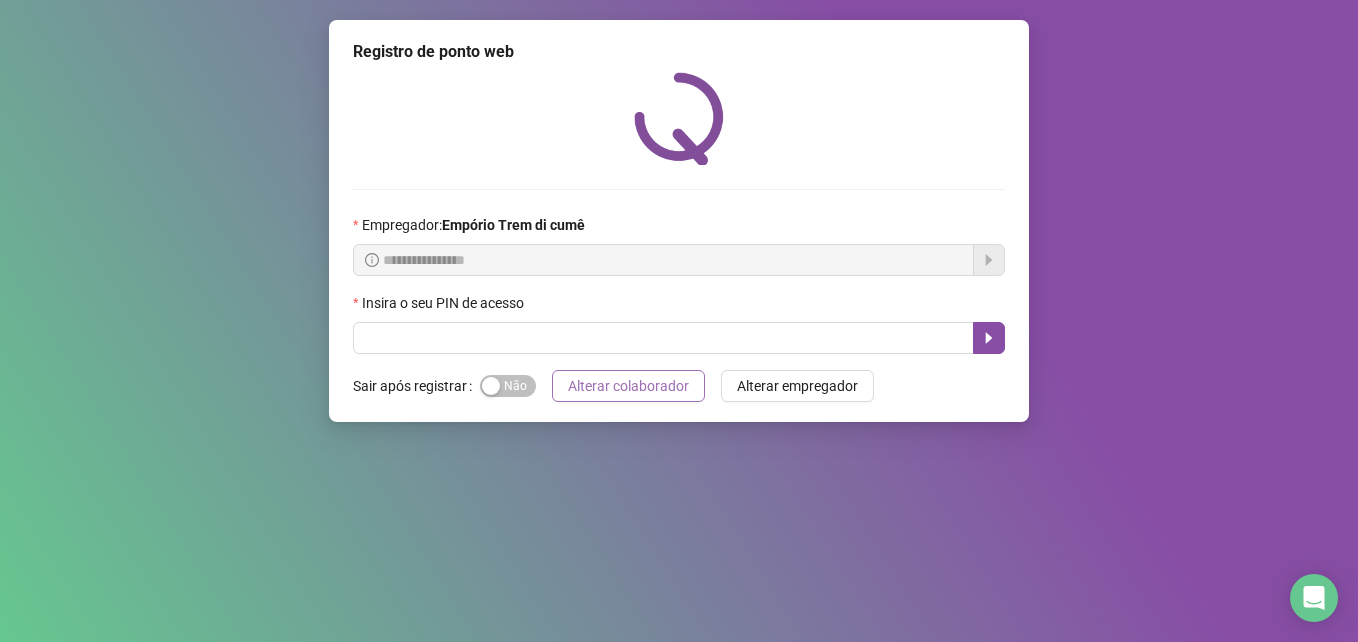 scroll, scrollTop: 0, scrollLeft: 0, axis: both 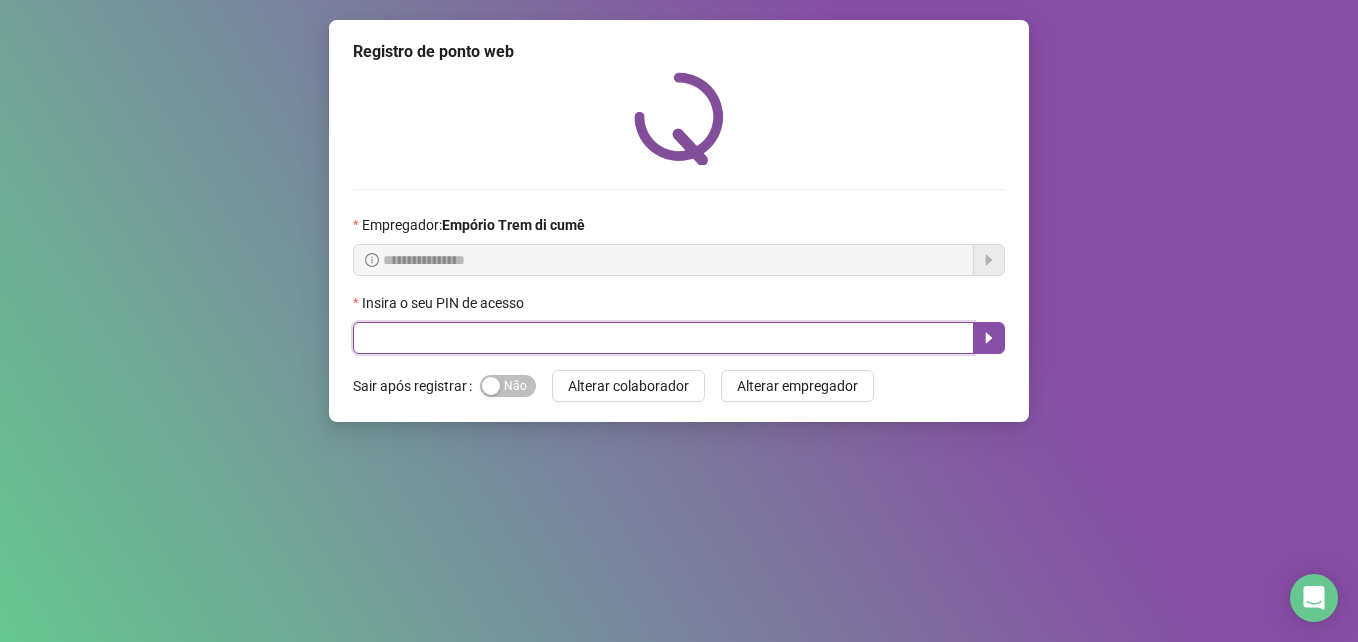 click at bounding box center [663, 338] 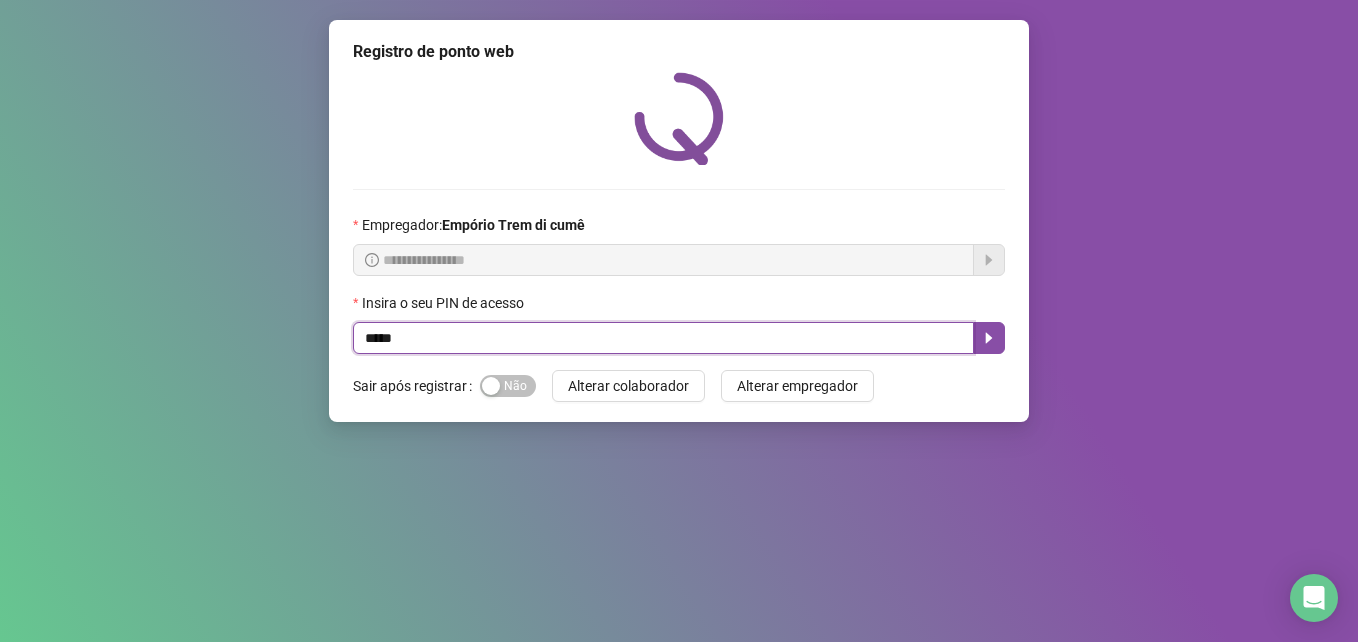 type on "*****" 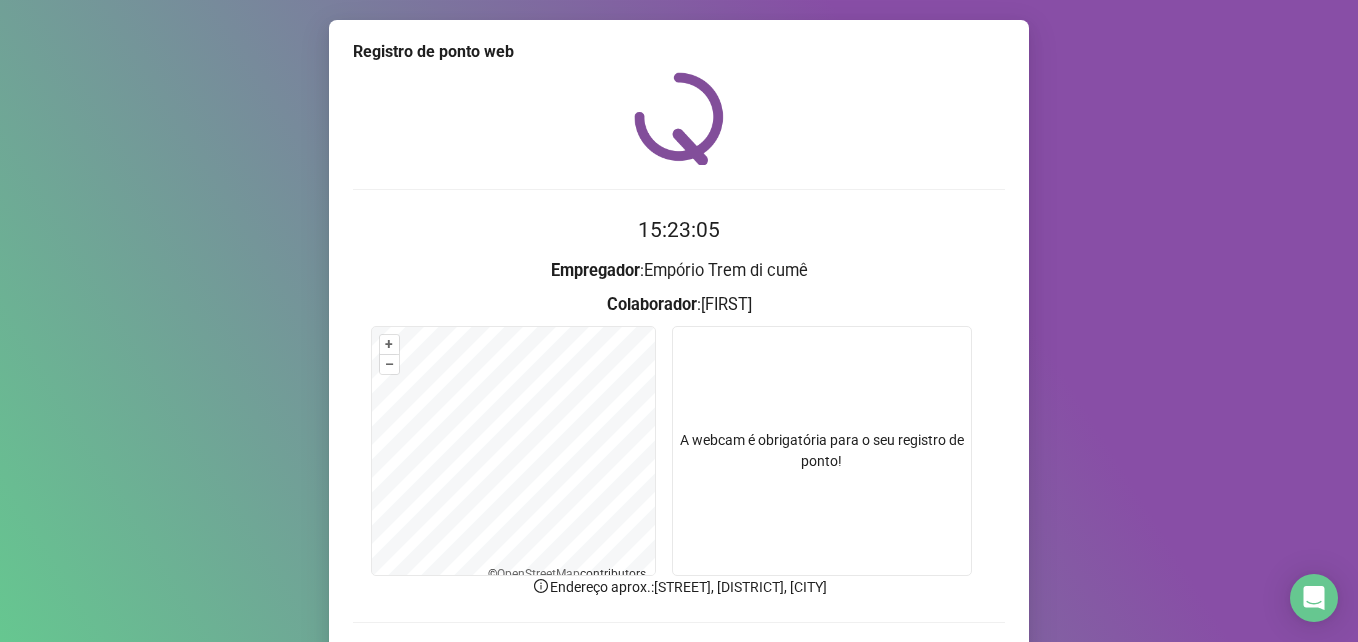 scroll, scrollTop: 133, scrollLeft: 0, axis: vertical 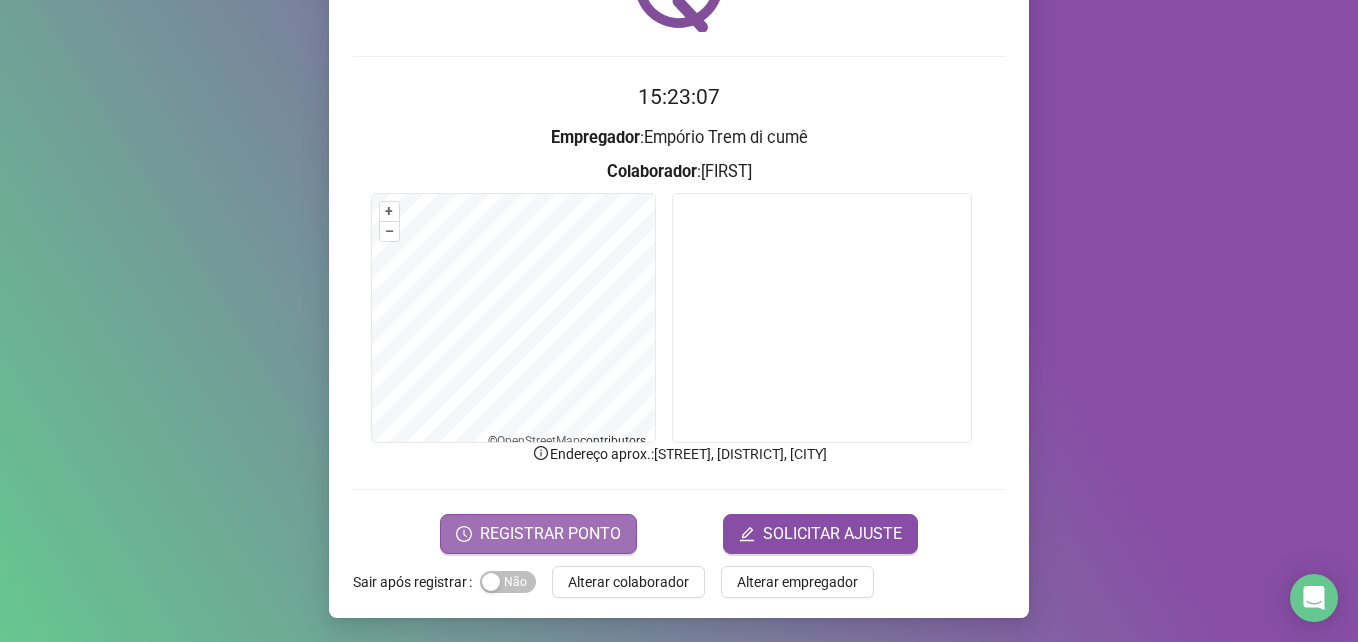 click on "REGISTRAR PONTO" at bounding box center (550, 534) 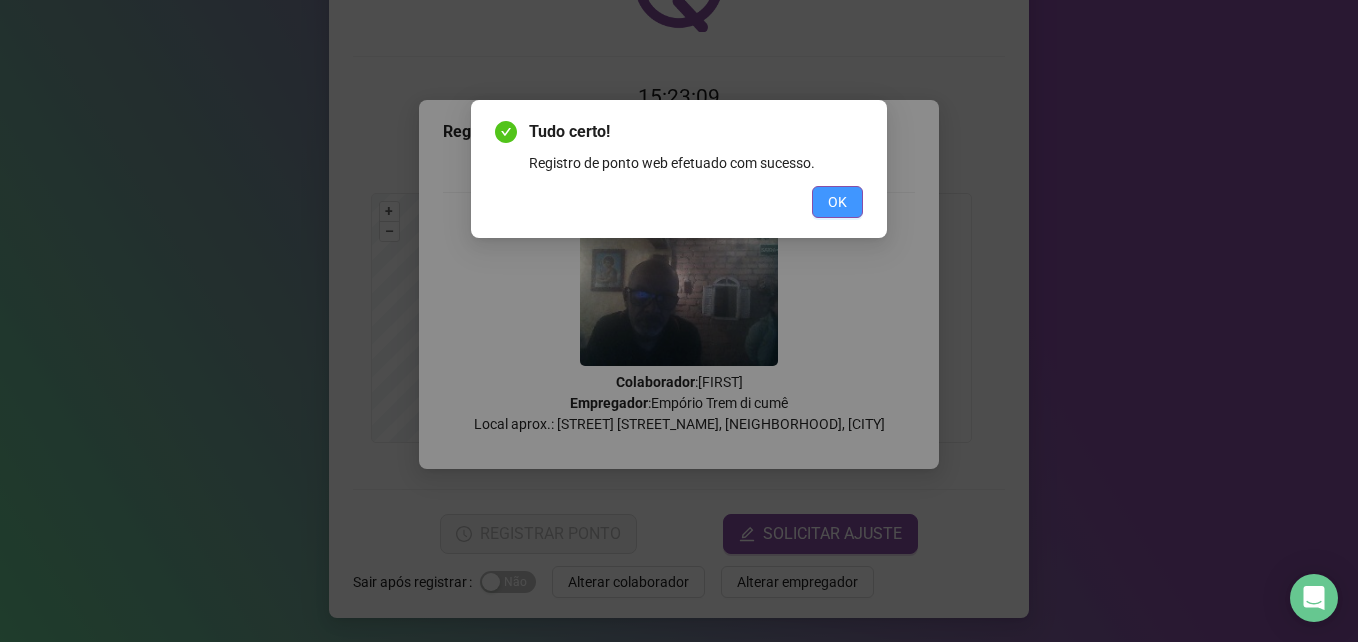 click on "OK" at bounding box center [837, 202] 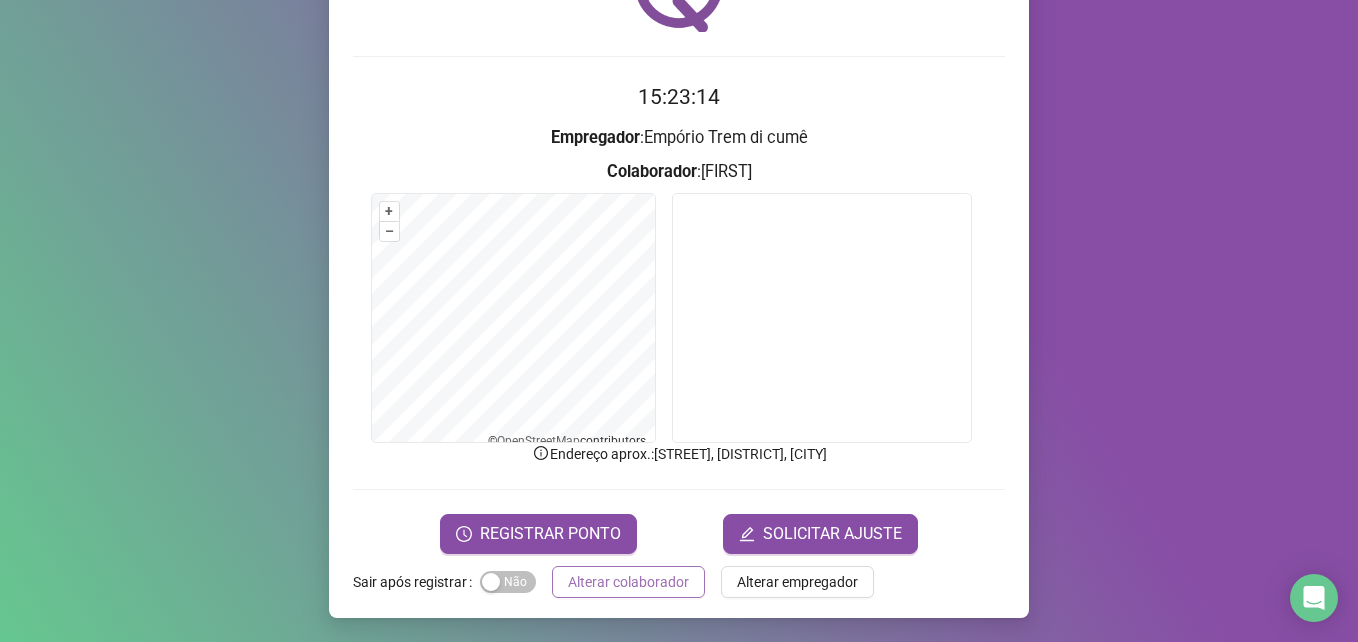 click on "Alterar colaborador" at bounding box center [628, 582] 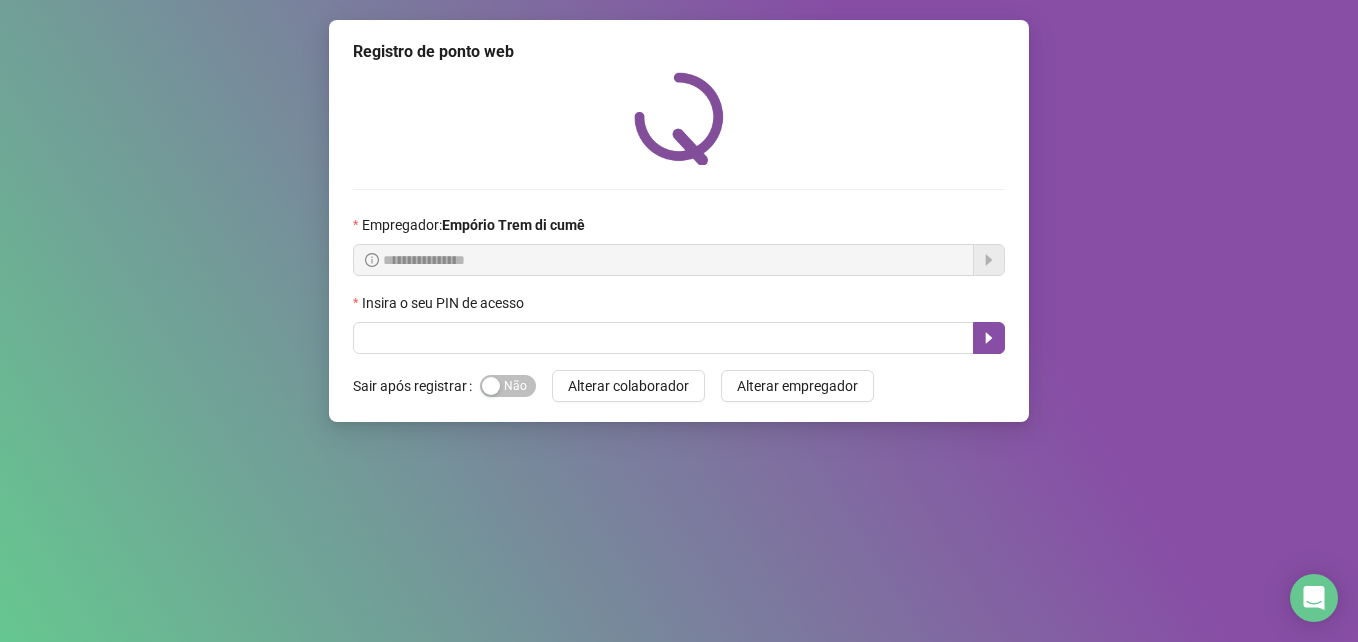scroll, scrollTop: 0, scrollLeft: 0, axis: both 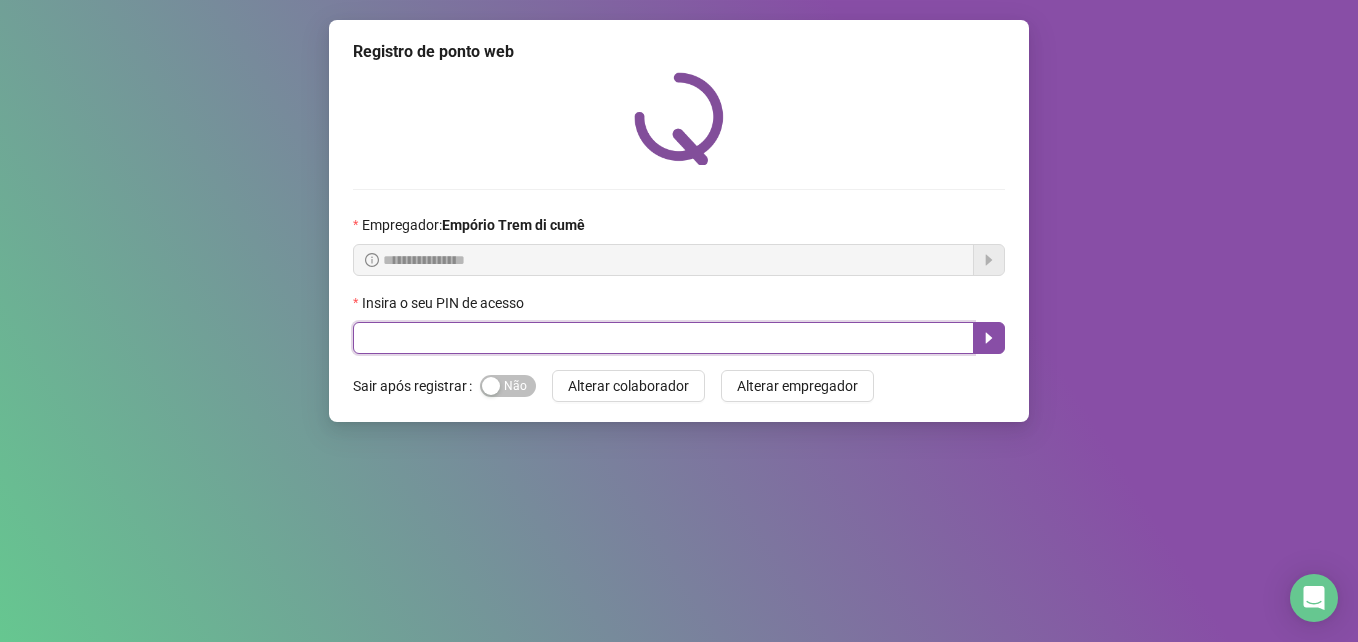 click at bounding box center (663, 338) 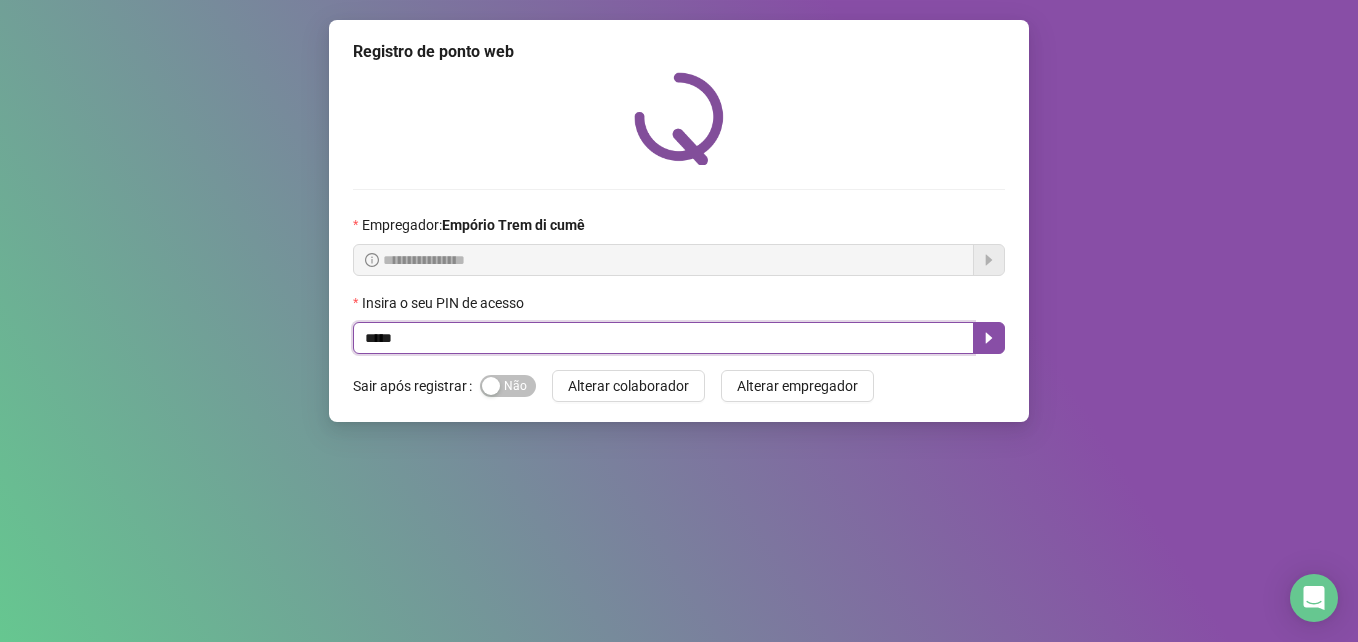 type on "*****" 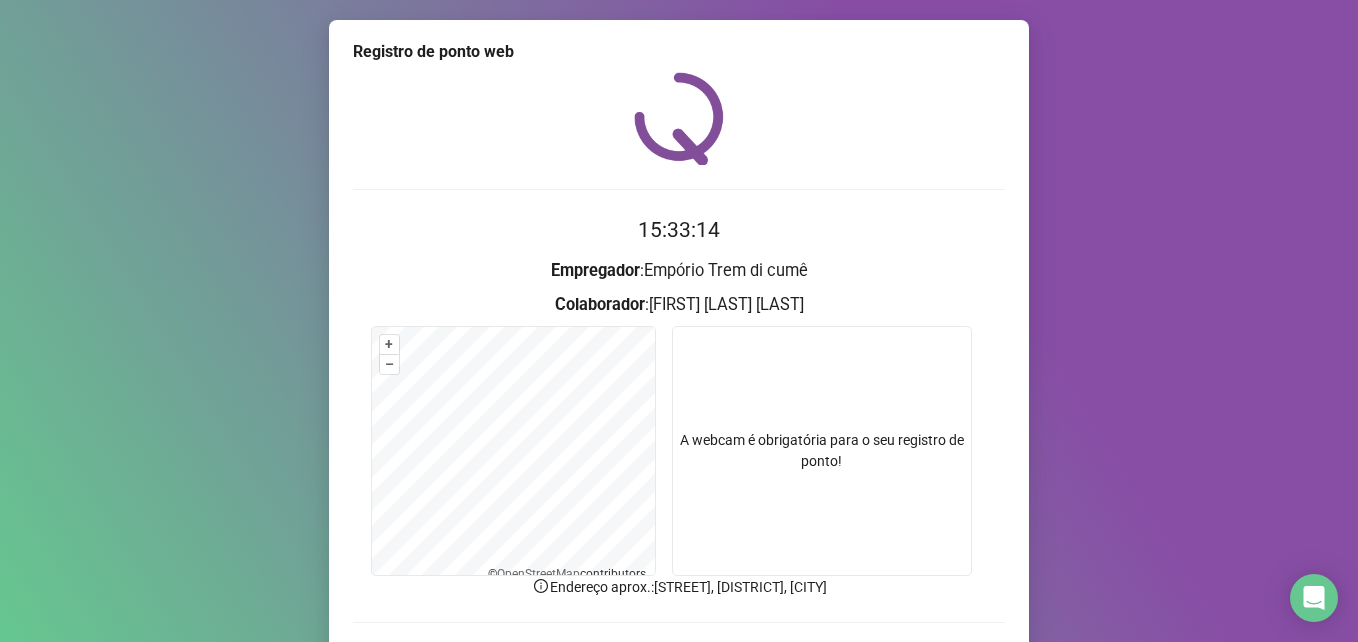 scroll, scrollTop: 100, scrollLeft: 0, axis: vertical 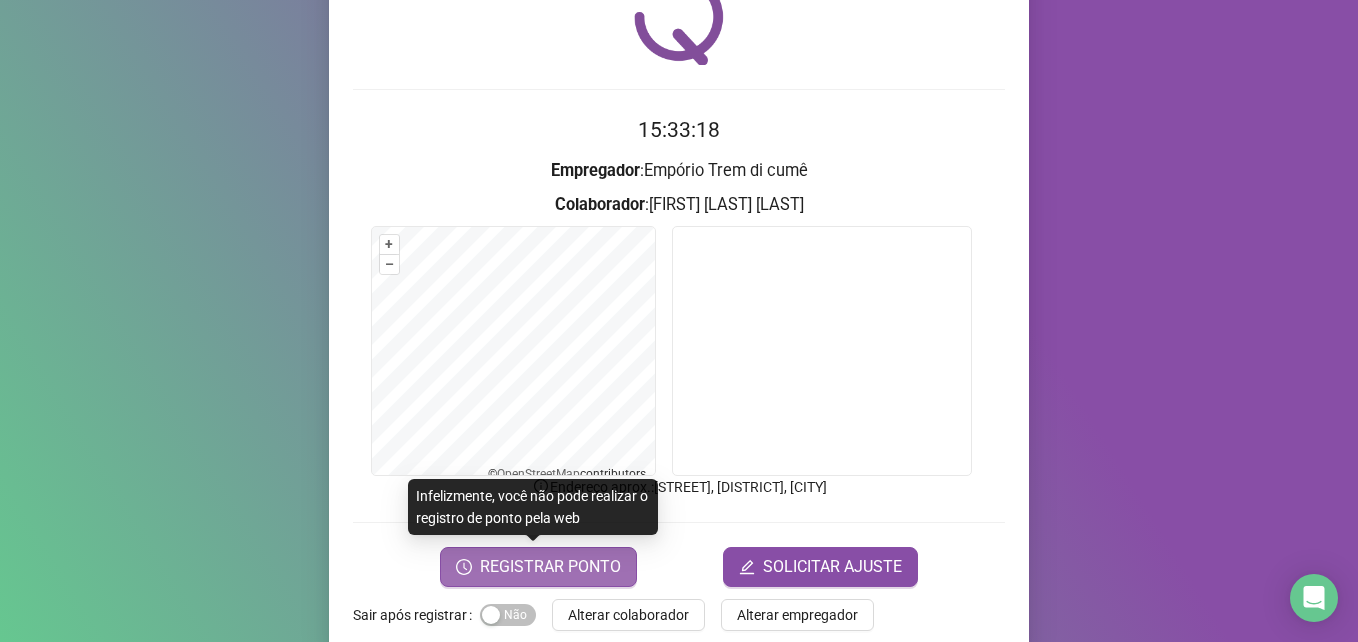 click on "REGISTRAR PONTO" at bounding box center [538, 567] 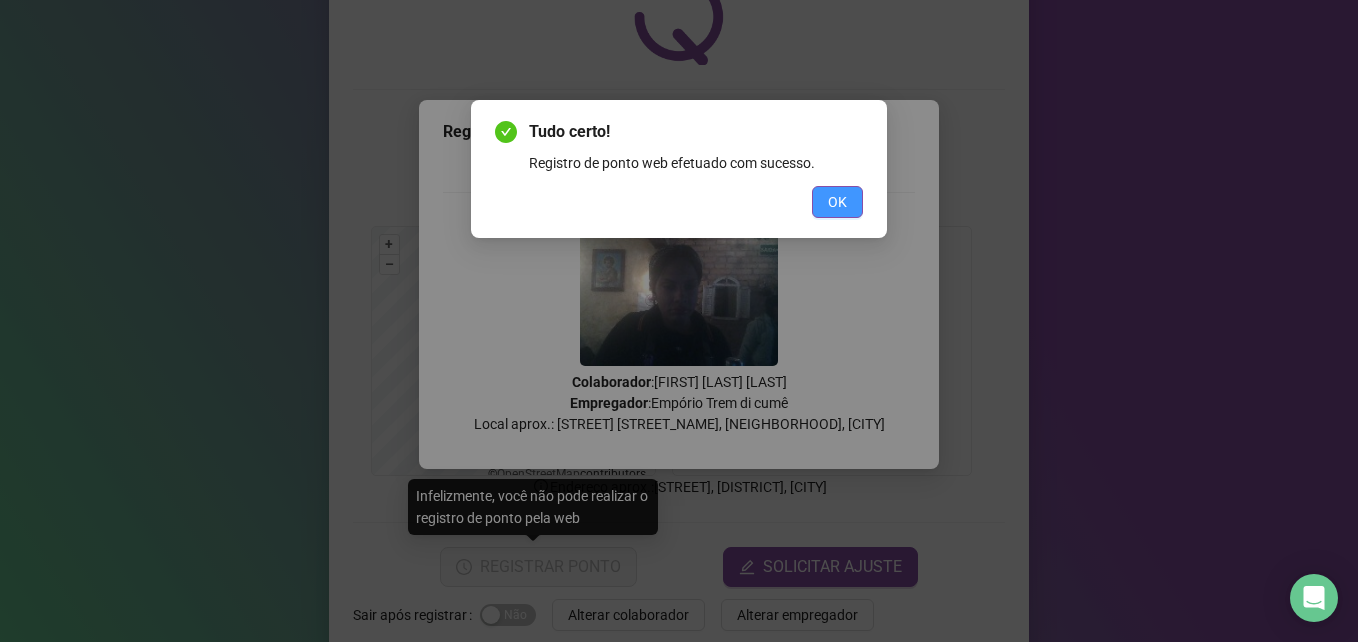 click on "OK" at bounding box center (837, 202) 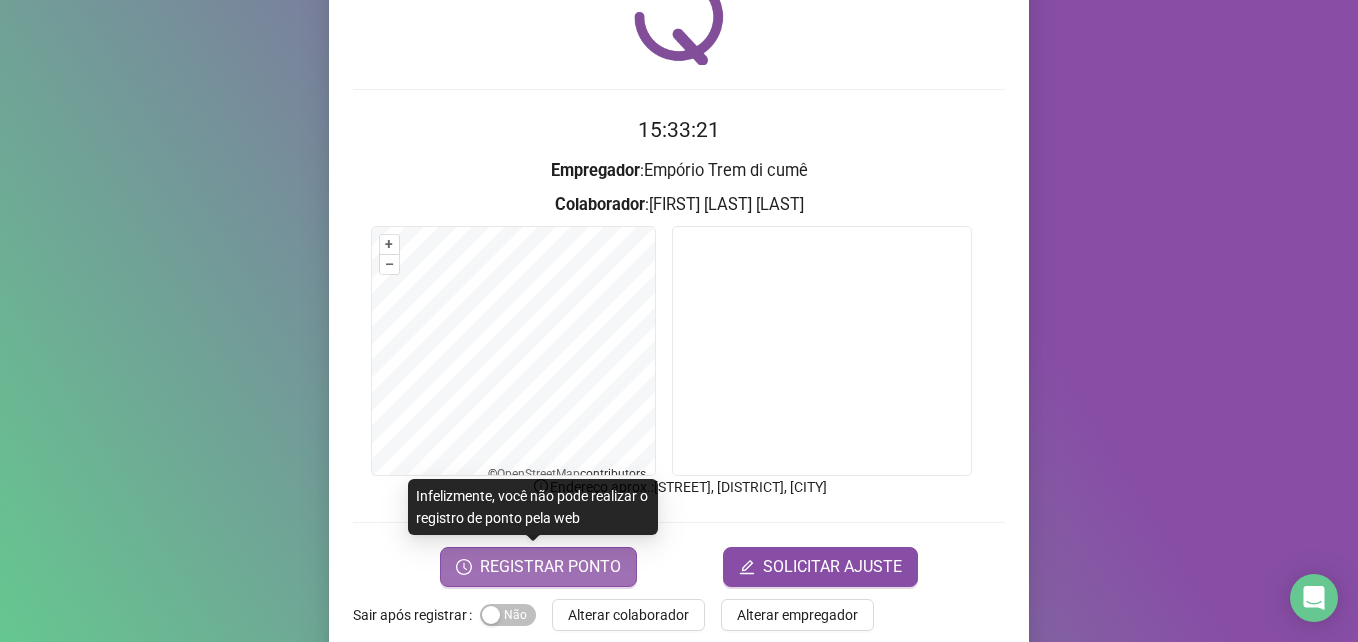 click on "REGISTRAR PONTO" at bounding box center [550, 567] 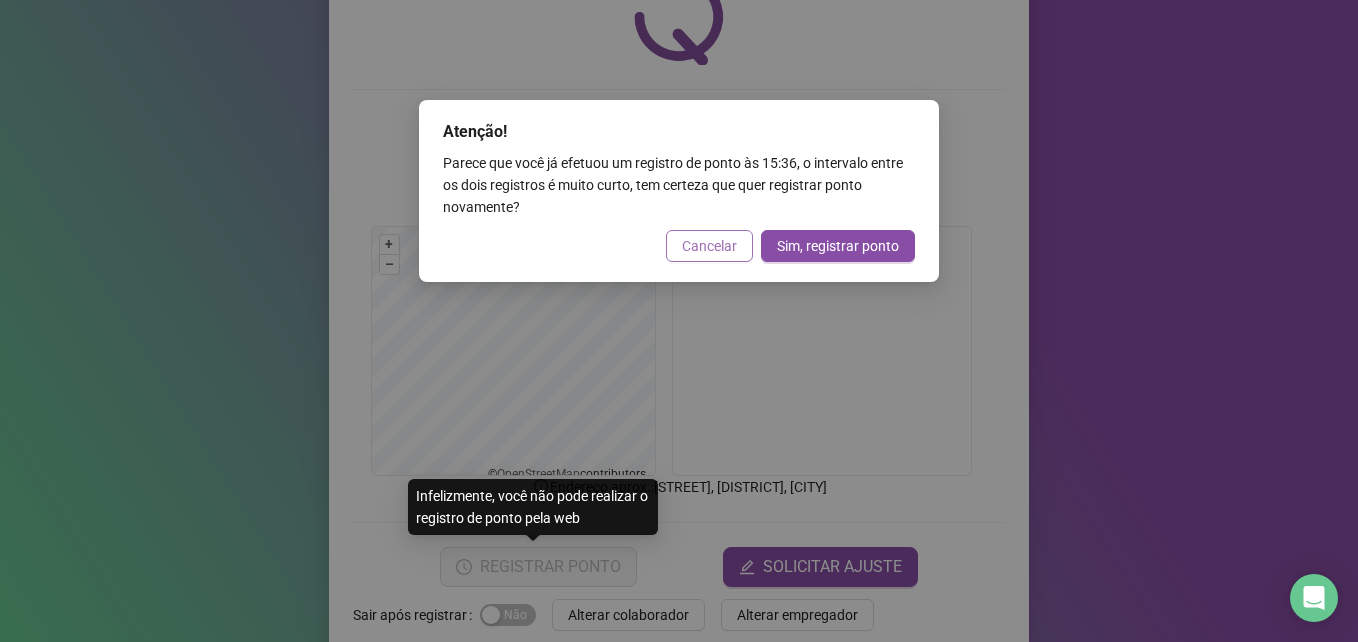 click on "Cancelar" at bounding box center [709, 246] 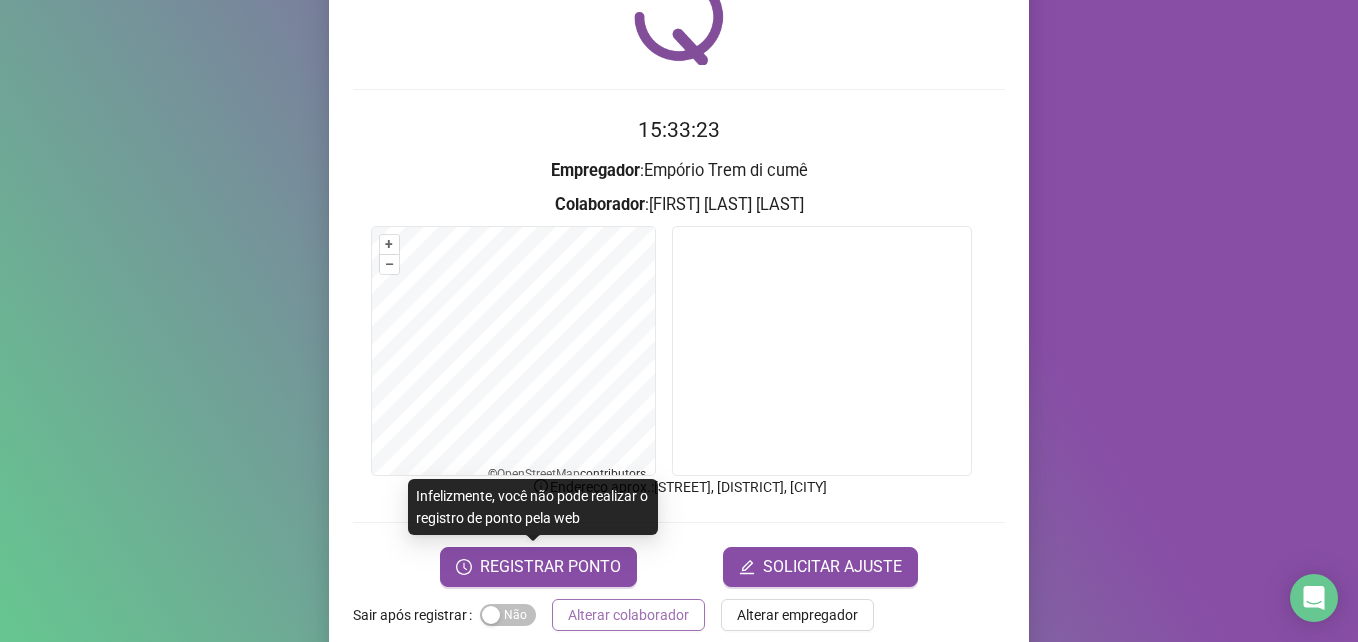 click on "Alterar colaborador" at bounding box center (628, 615) 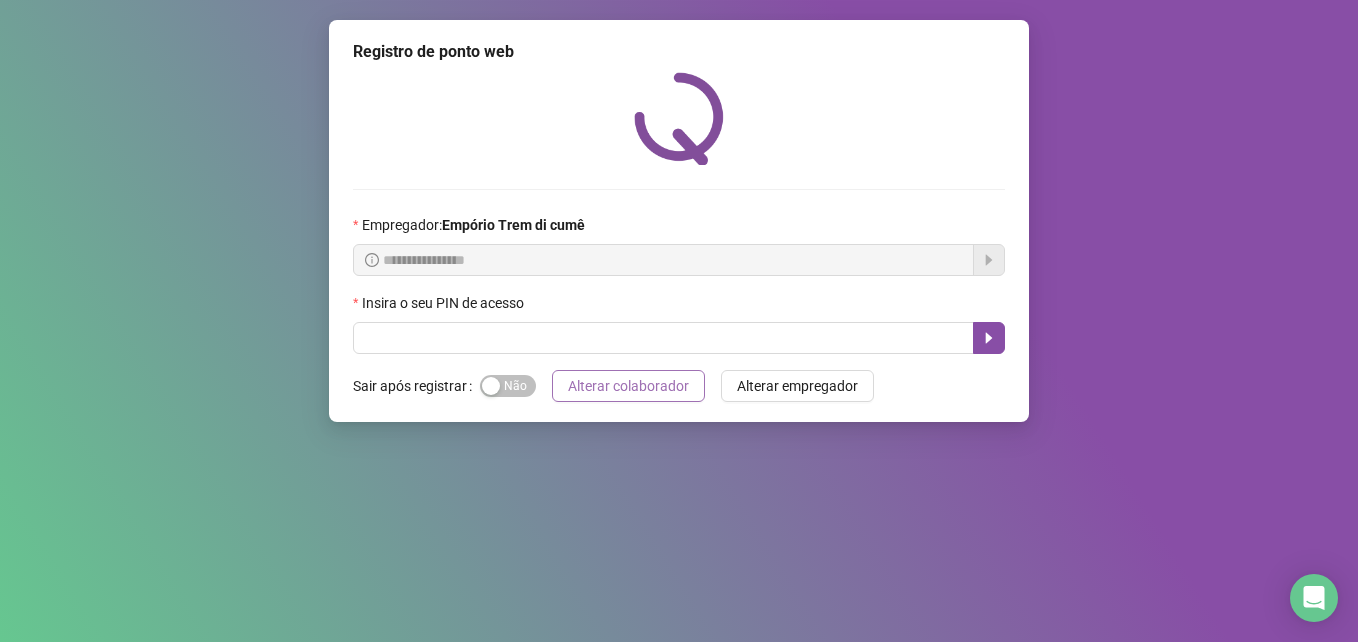 scroll, scrollTop: 0, scrollLeft: 0, axis: both 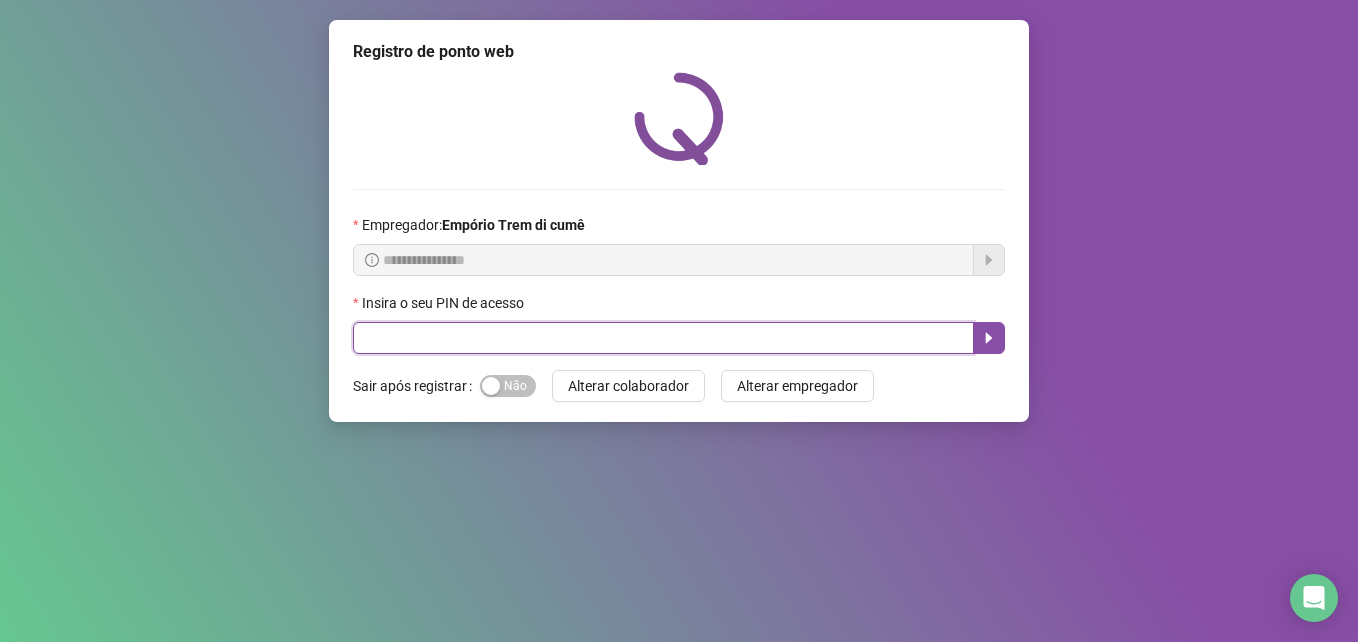 click at bounding box center (663, 338) 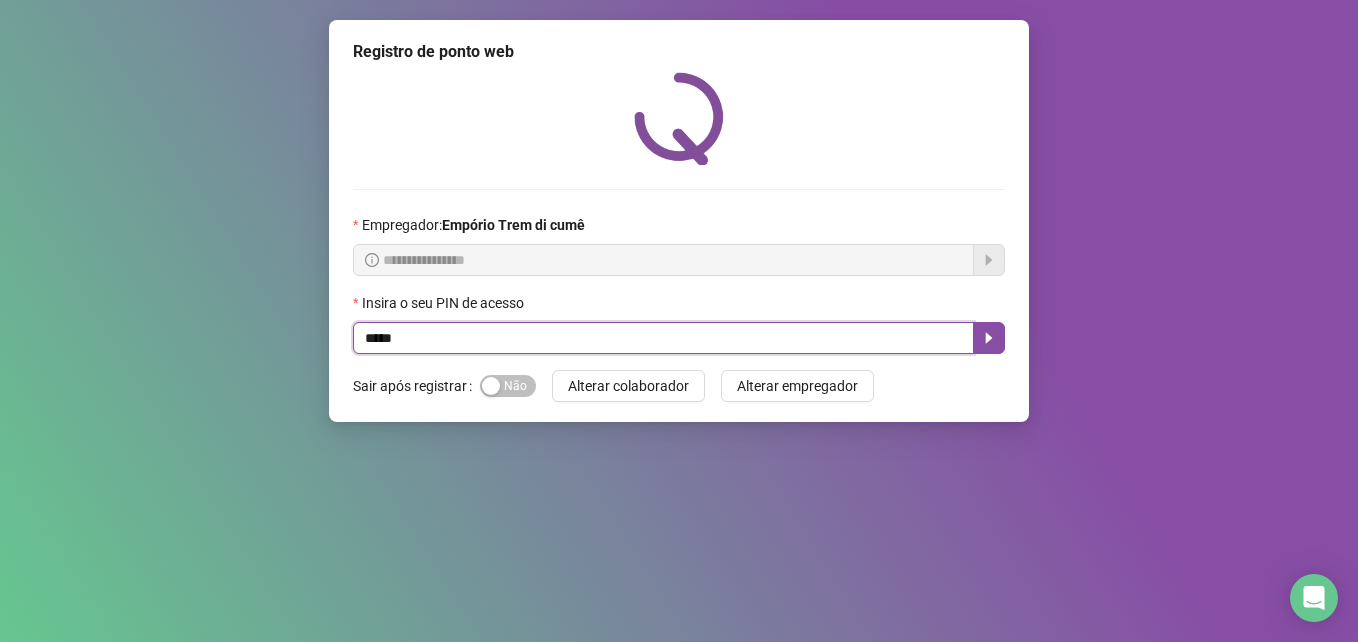 type on "*****" 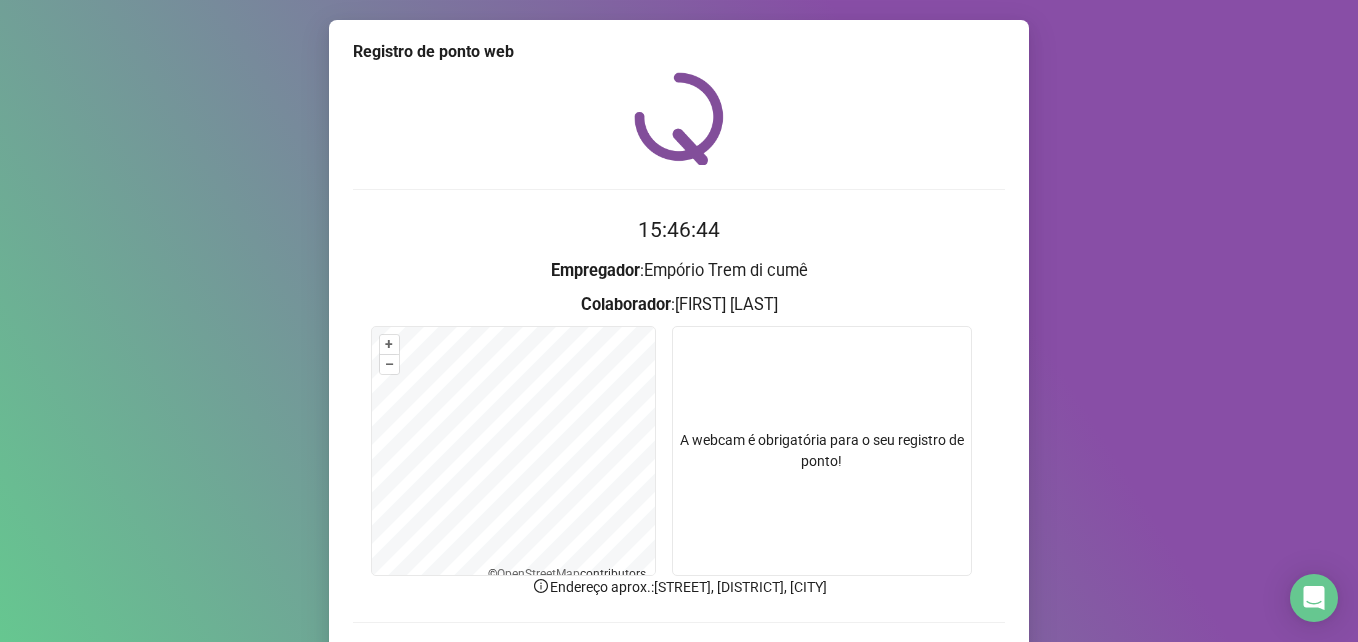 scroll, scrollTop: 133, scrollLeft: 0, axis: vertical 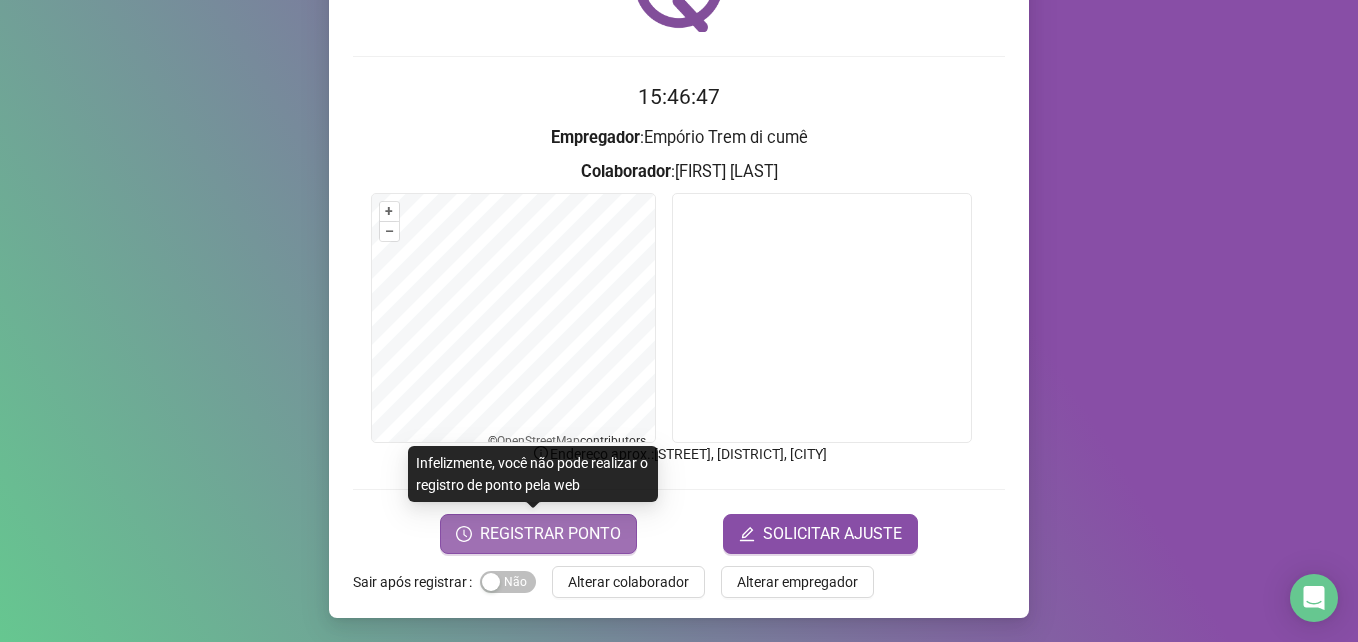click on "REGISTRAR PONTO" at bounding box center (550, 534) 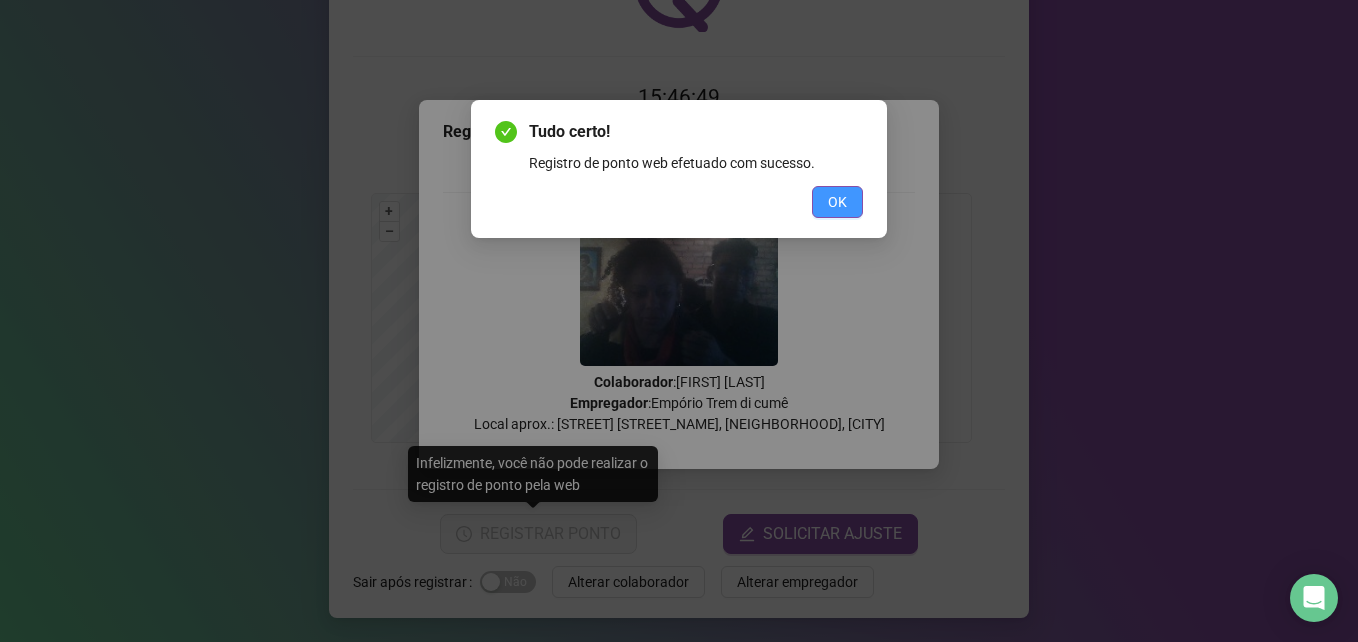 click on "OK" at bounding box center (837, 202) 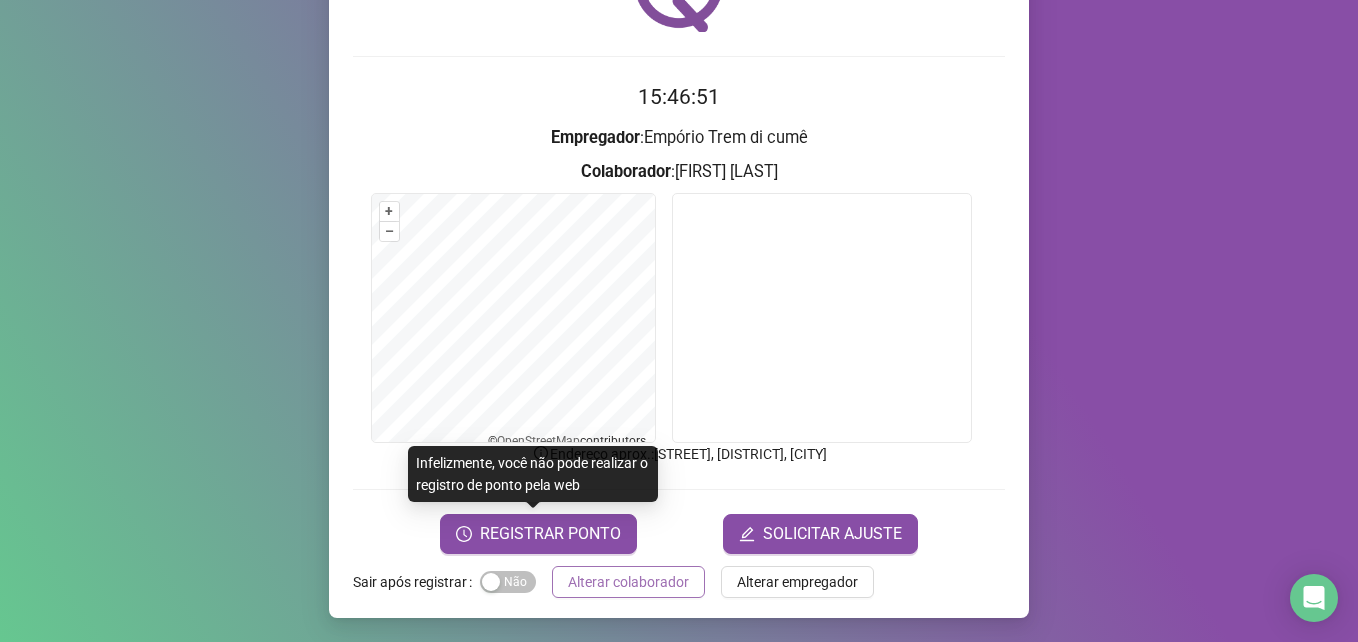 click on "Alterar colaborador" at bounding box center [628, 582] 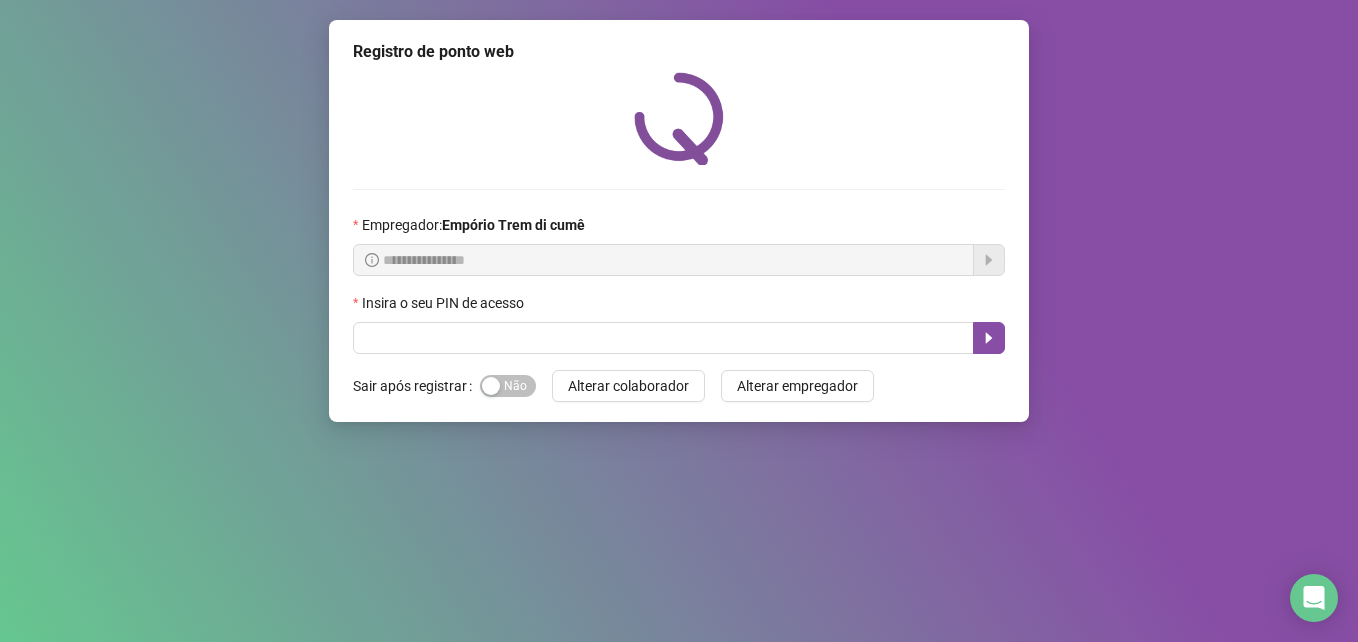 scroll, scrollTop: 0, scrollLeft: 0, axis: both 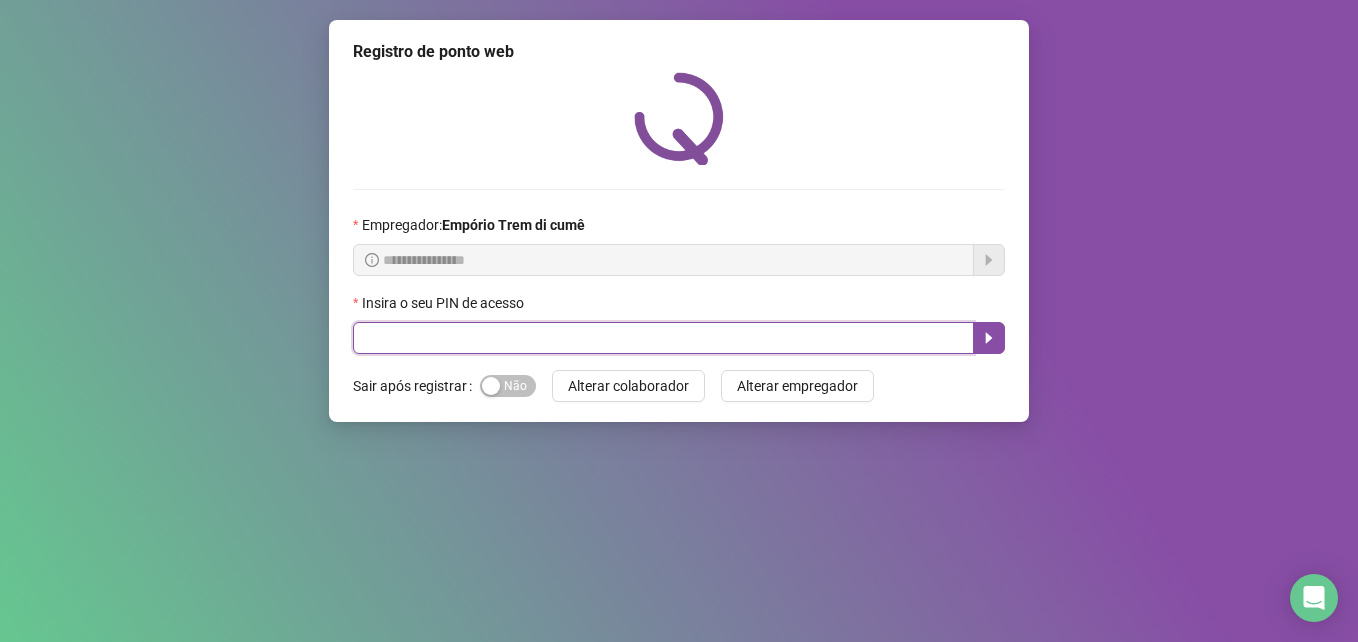 click at bounding box center [663, 338] 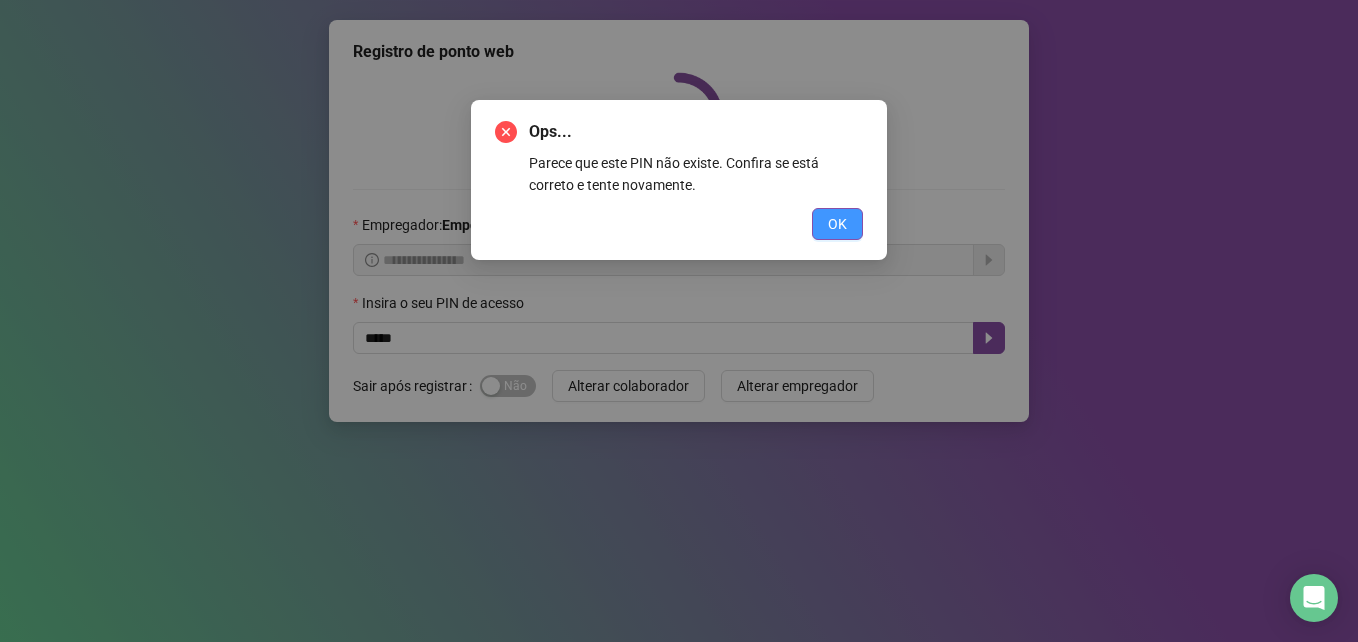 click on "OK" at bounding box center [837, 224] 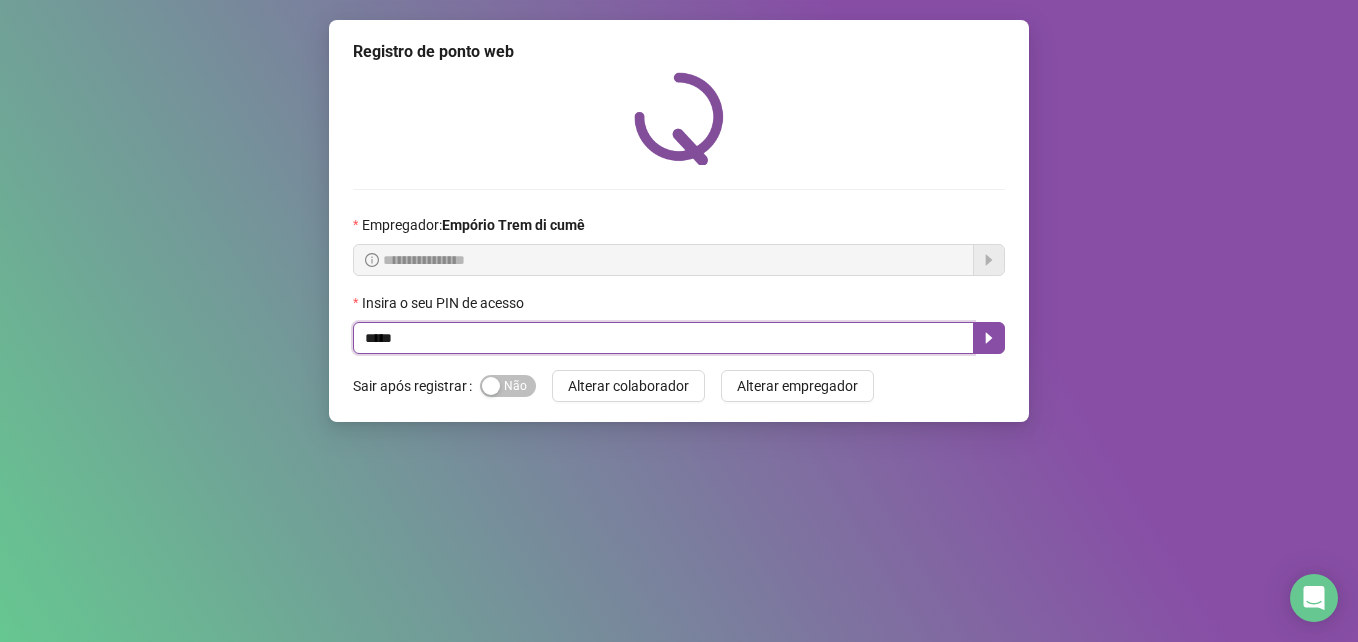 click on "*****" at bounding box center [663, 338] 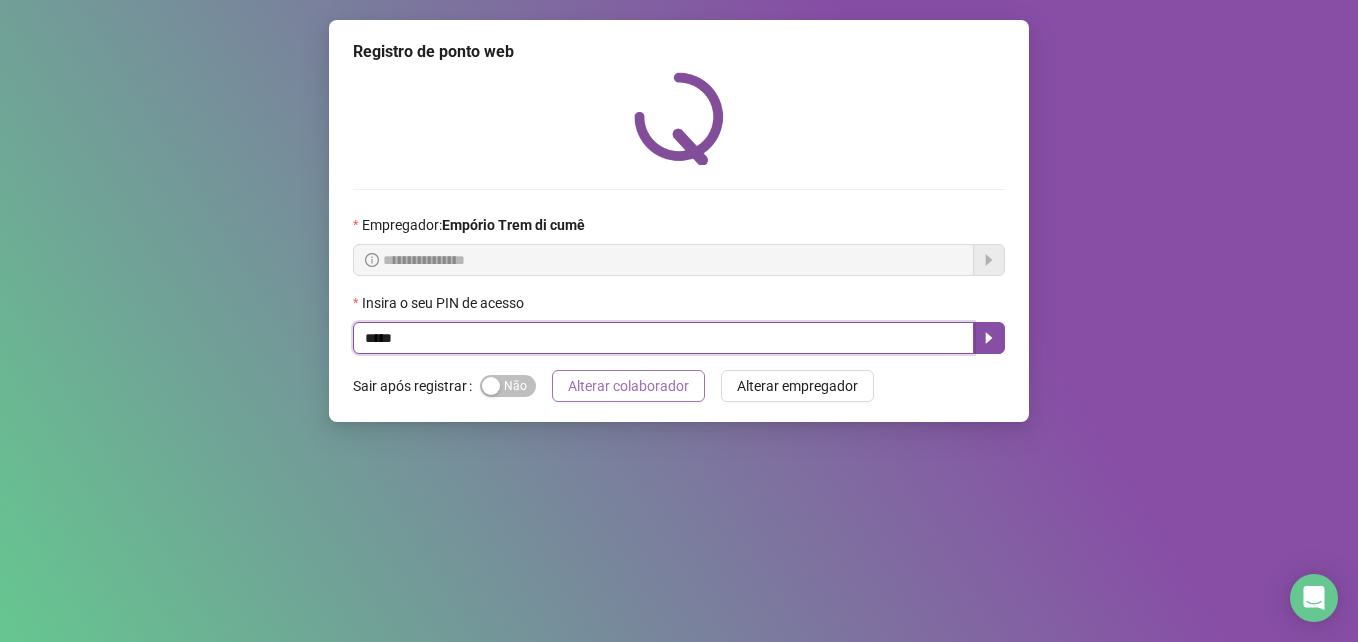 type on "*****" 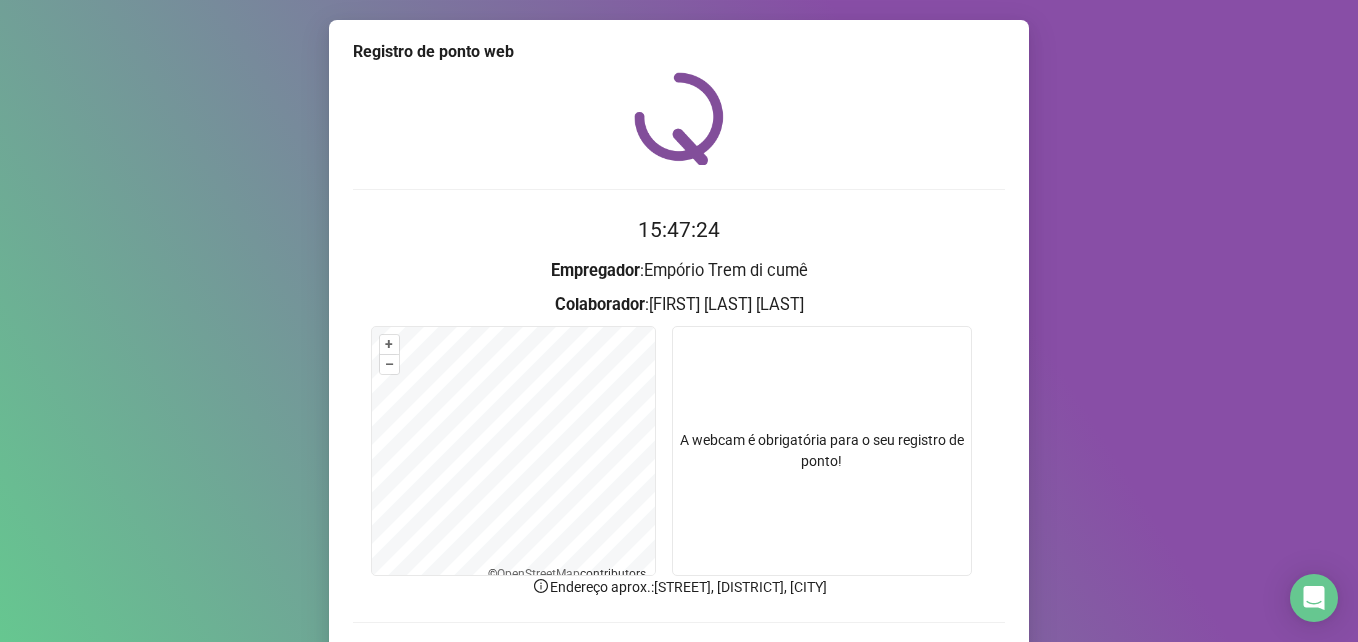 scroll, scrollTop: 133, scrollLeft: 0, axis: vertical 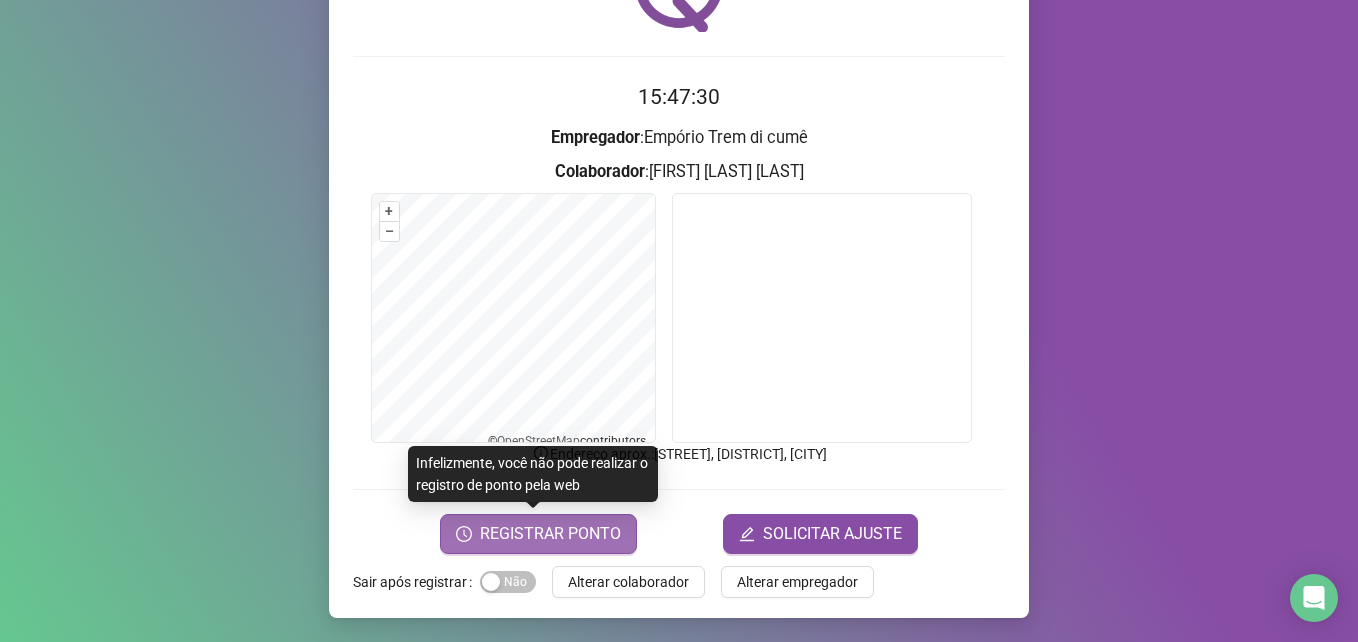 click on "REGISTRAR PONTO" at bounding box center [550, 534] 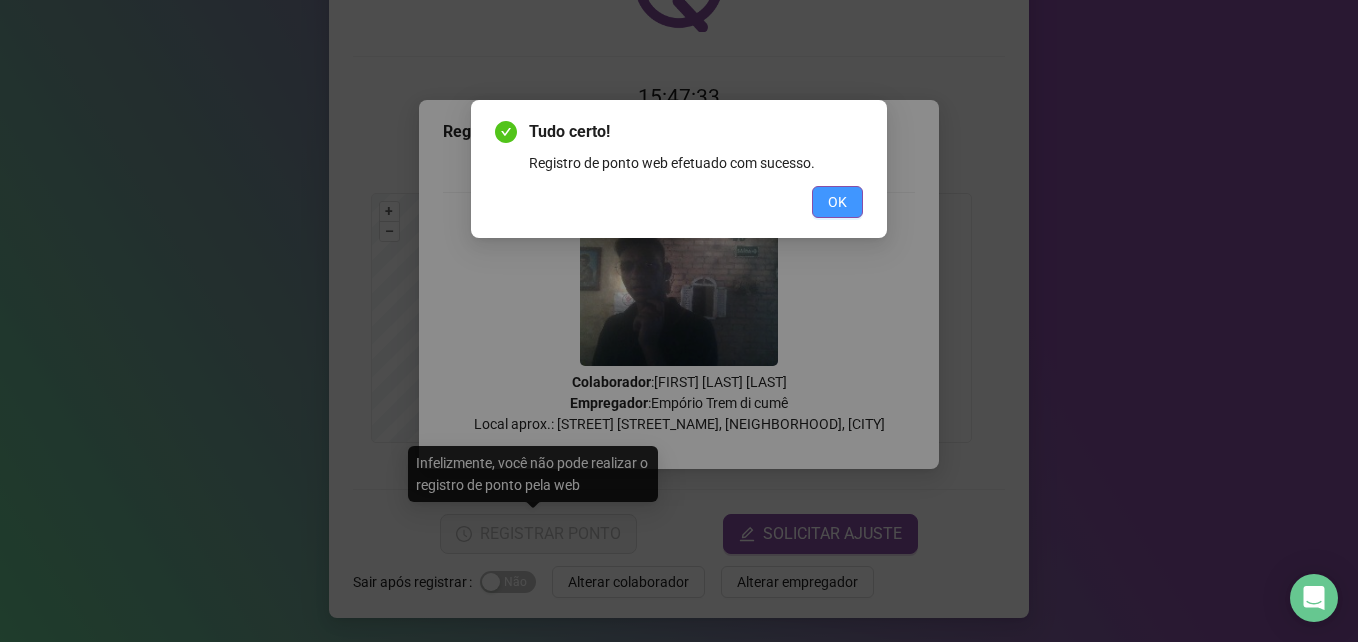 click on "OK" at bounding box center (837, 202) 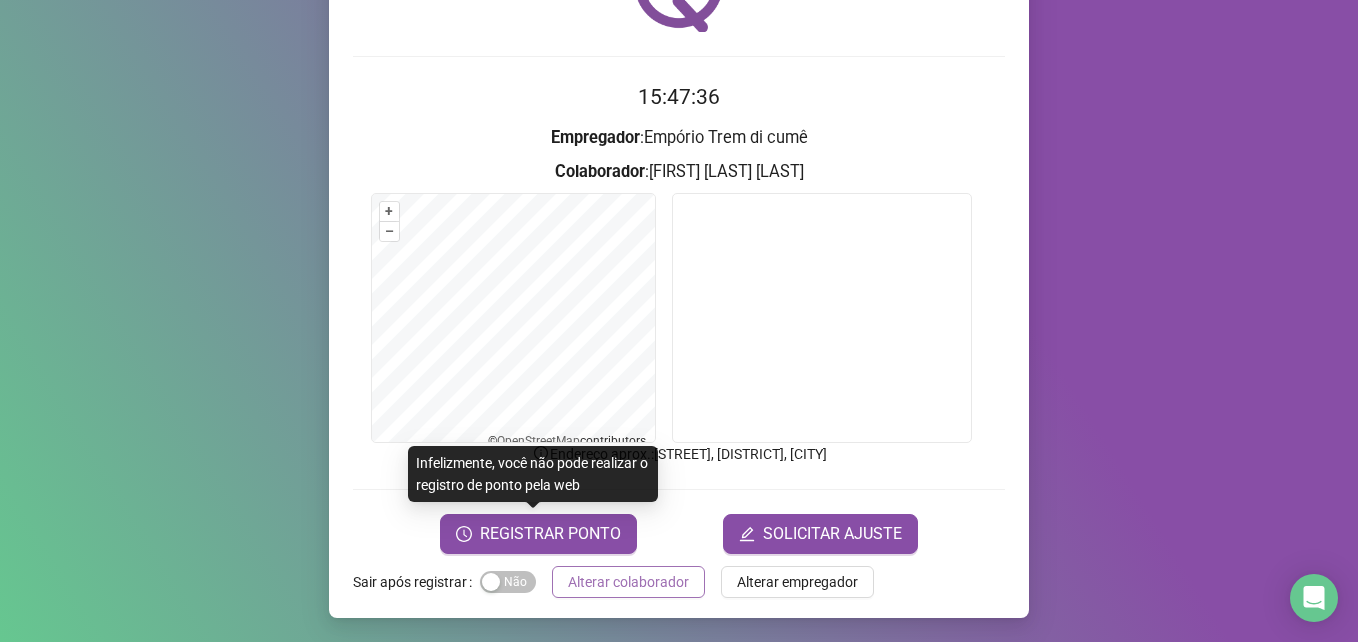 click on "Alterar colaborador" at bounding box center [628, 582] 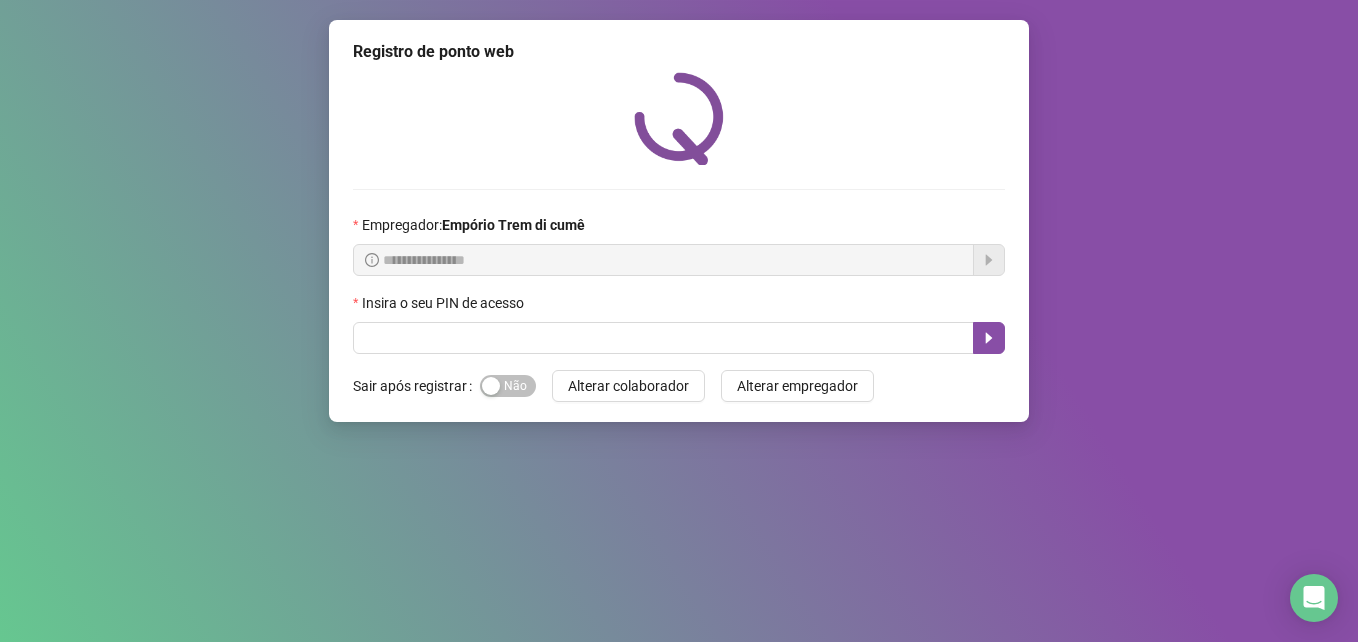 scroll, scrollTop: 0, scrollLeft: 0, axis: both 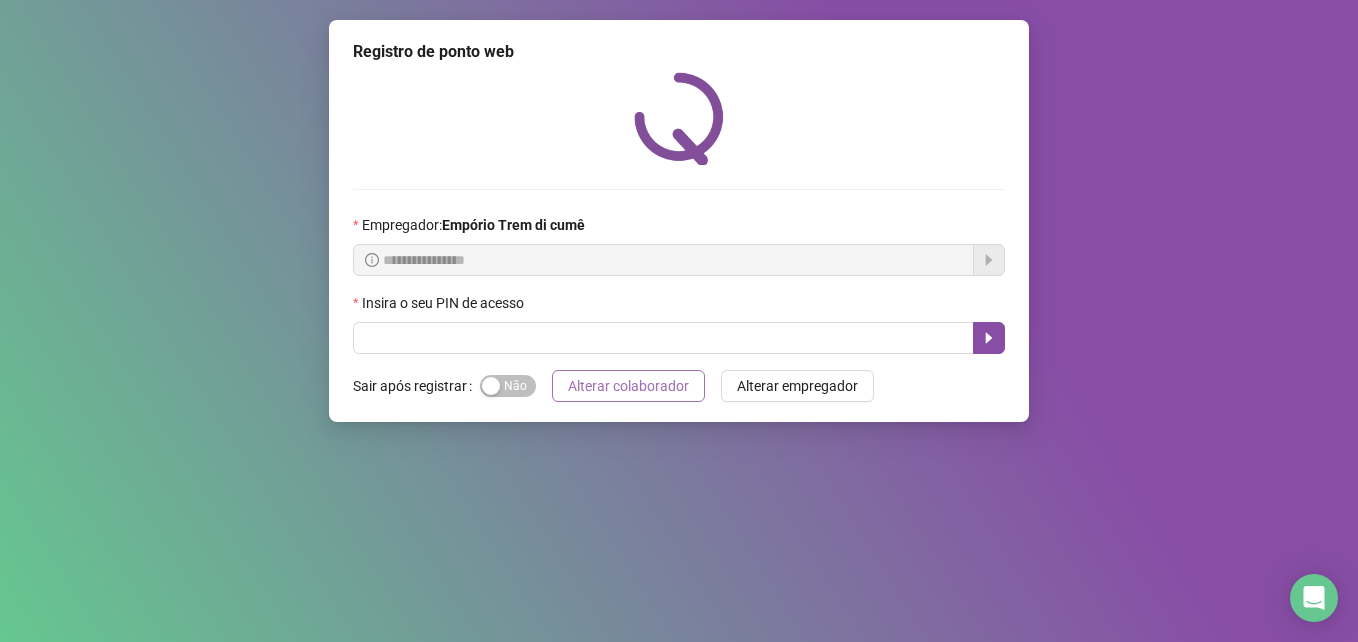 click on "Alterar colaborador" at bounding box center [628, 386] 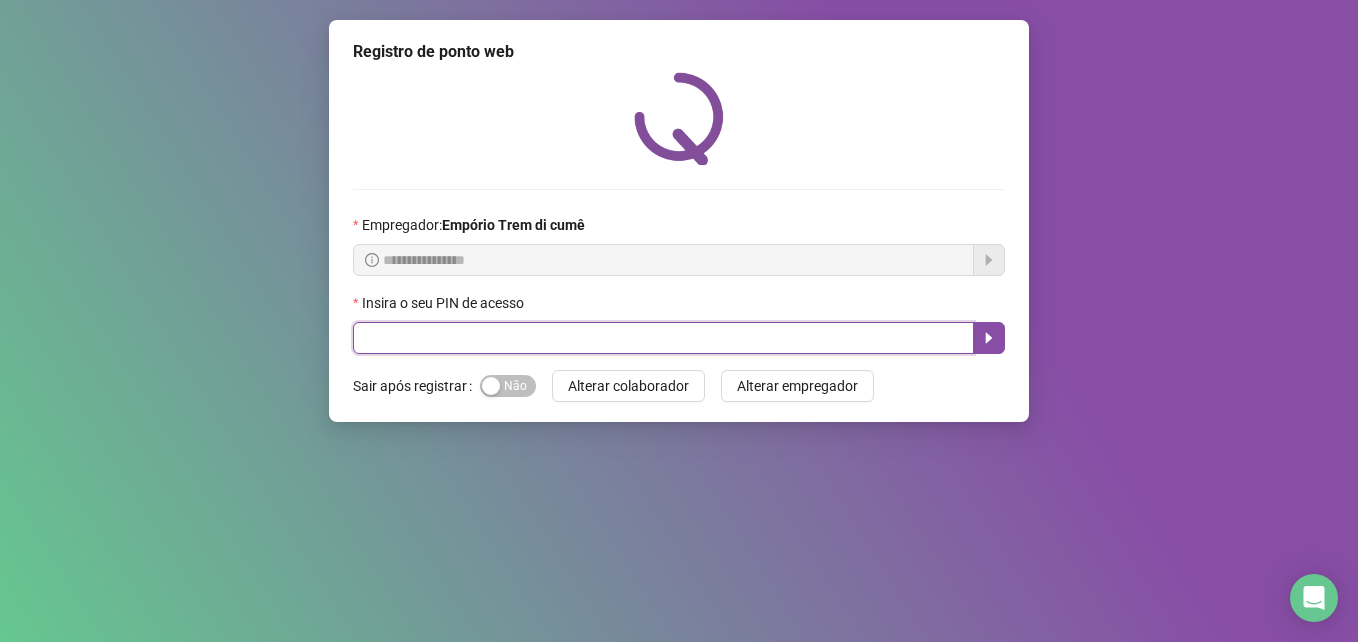 click at bounding box center (663, 338) 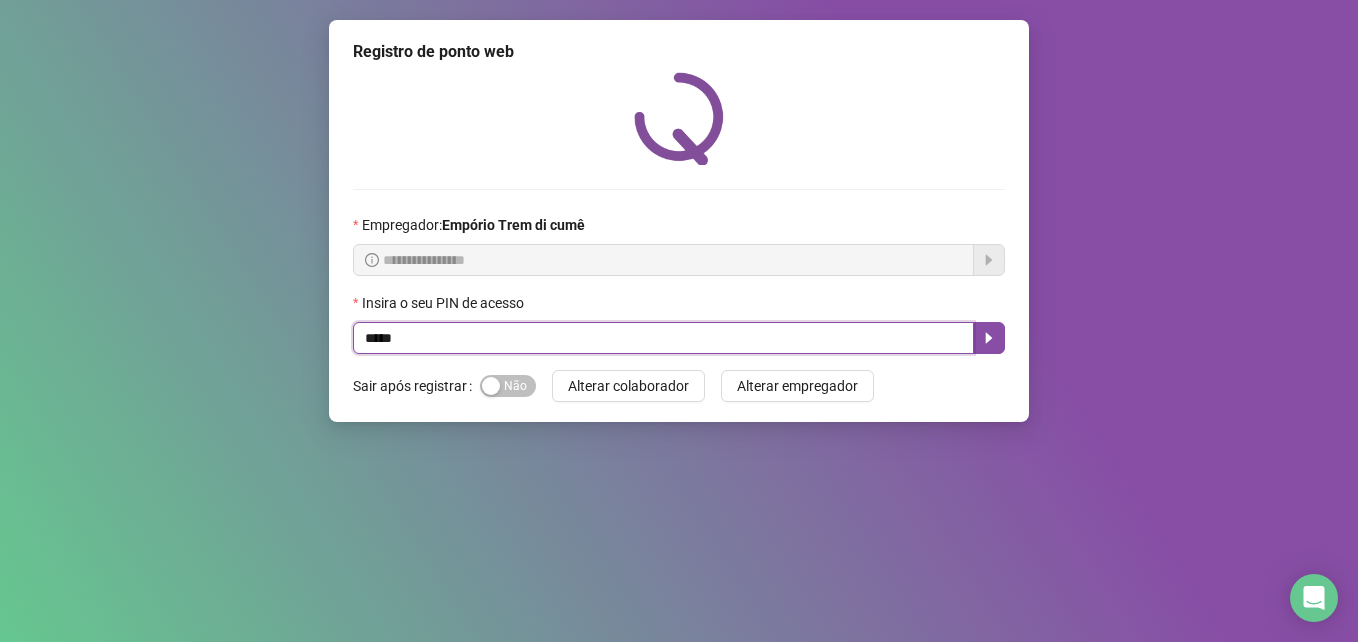 type on "*****" 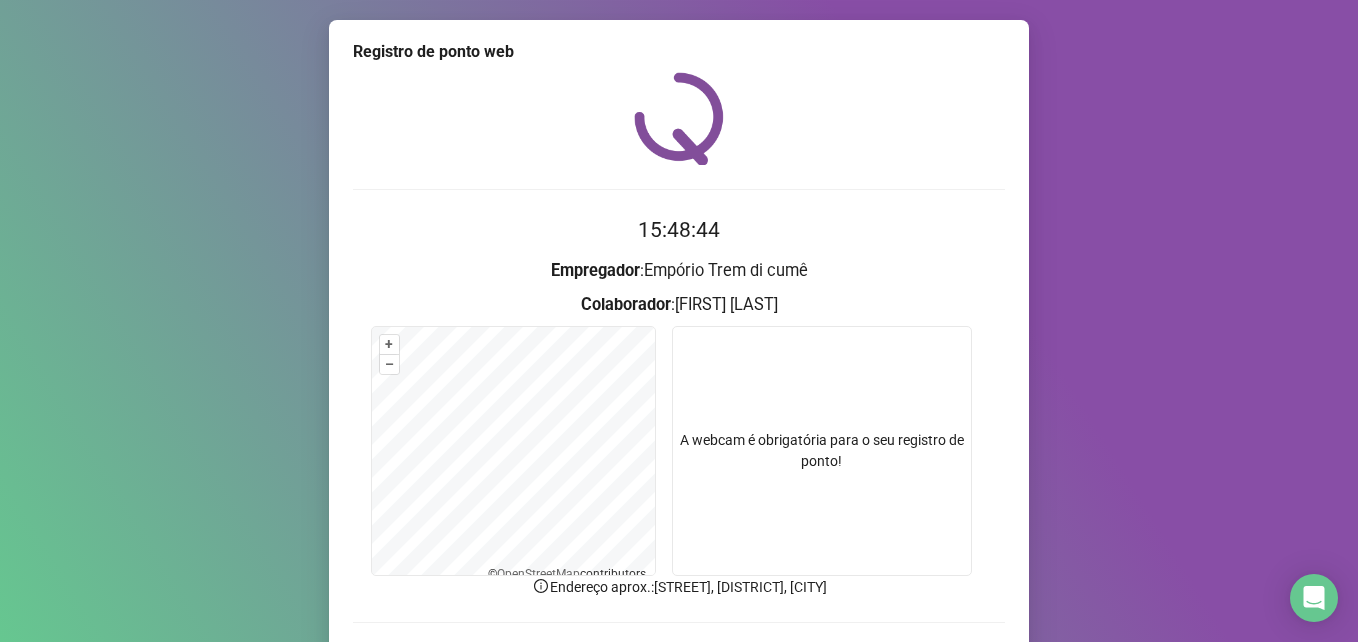 scroll, scrollTop: 133, scrollLeft: 0, axis: vertical 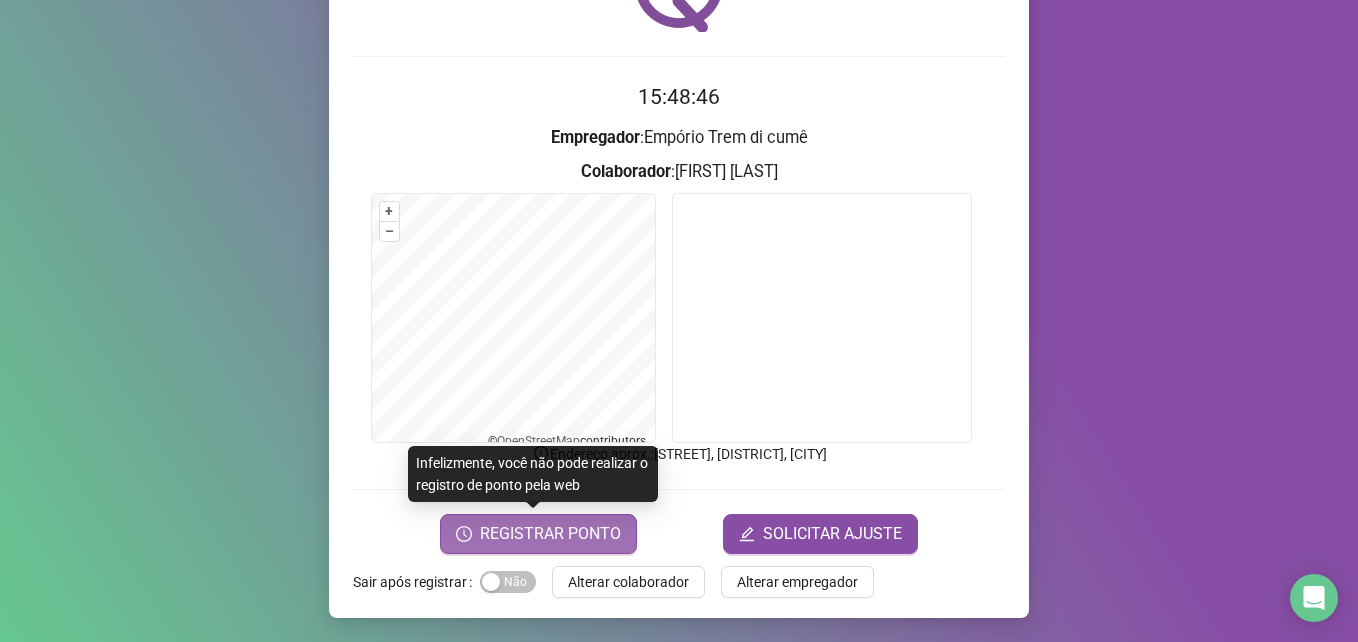 click on "REGISTRAR PONTO" at bounding box center (550, 534) 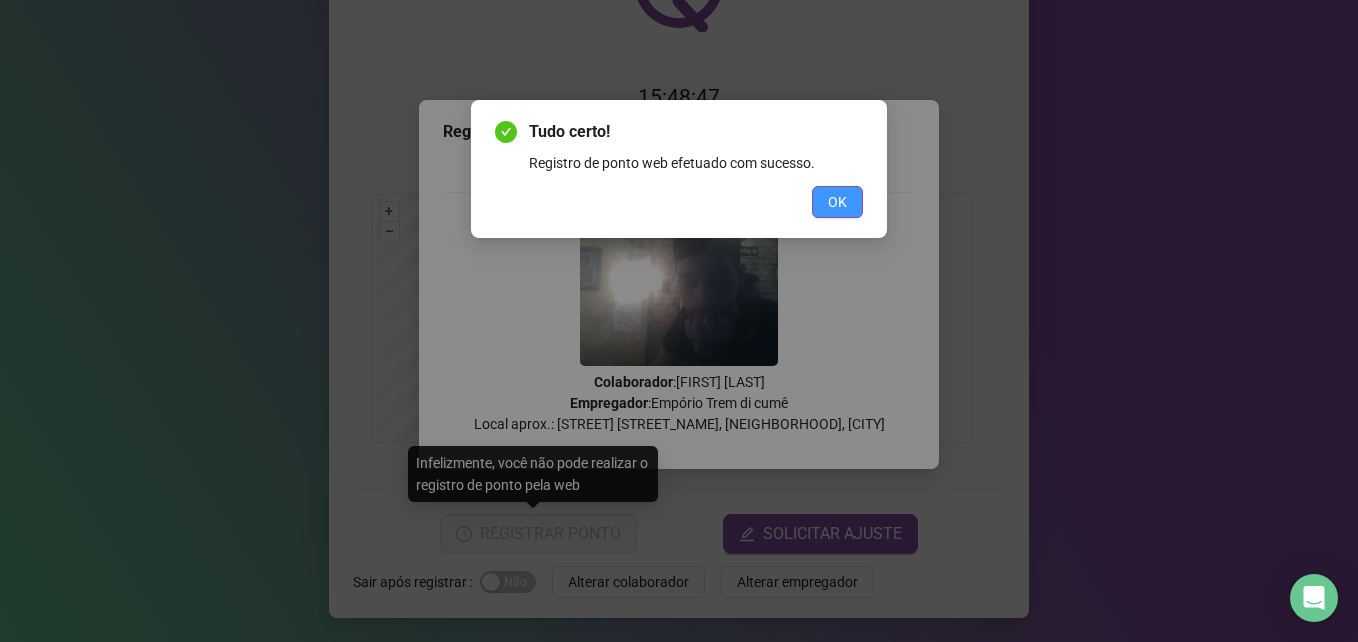 click on "OK" at bounding box center [837, 202] 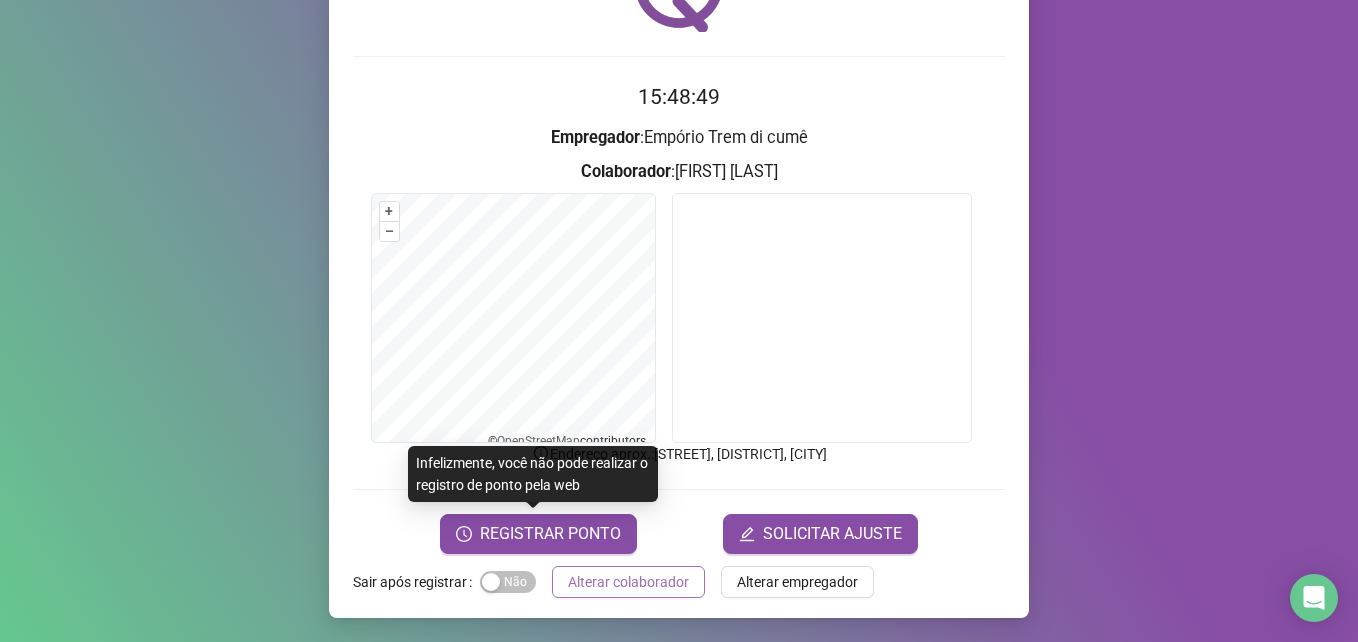 click on "Alterar colaborador" at bounding box center (628, 582) 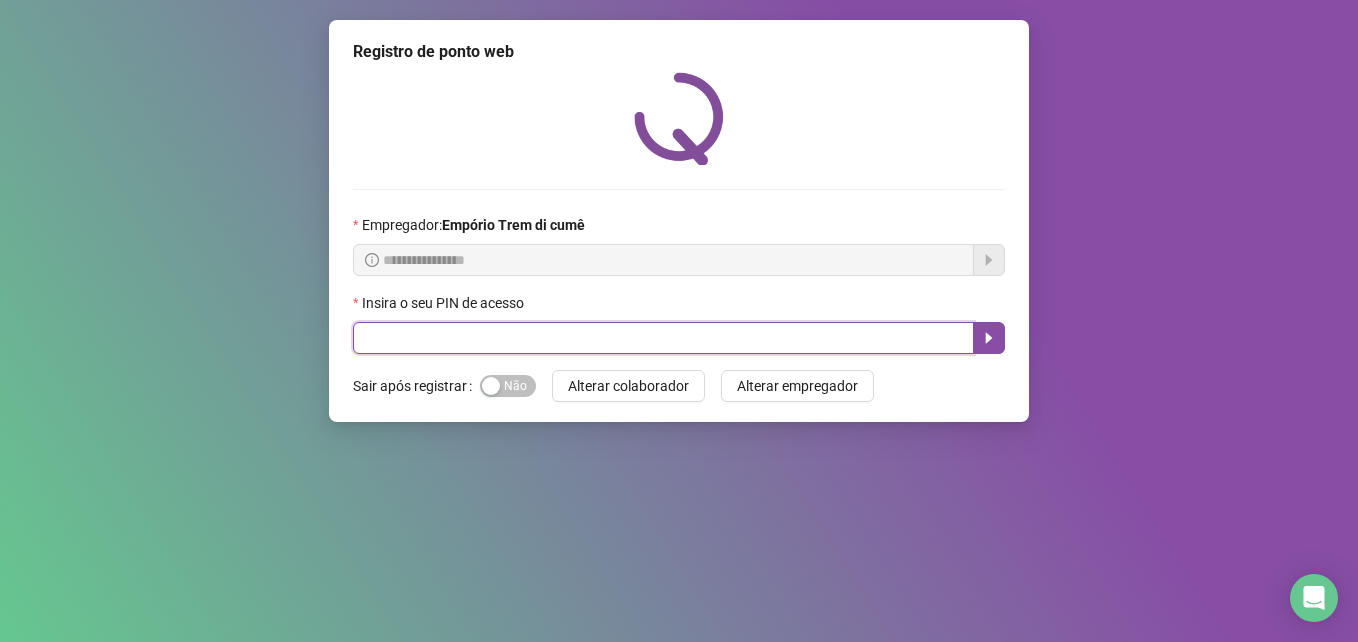 click at bounding box center [663, 338] 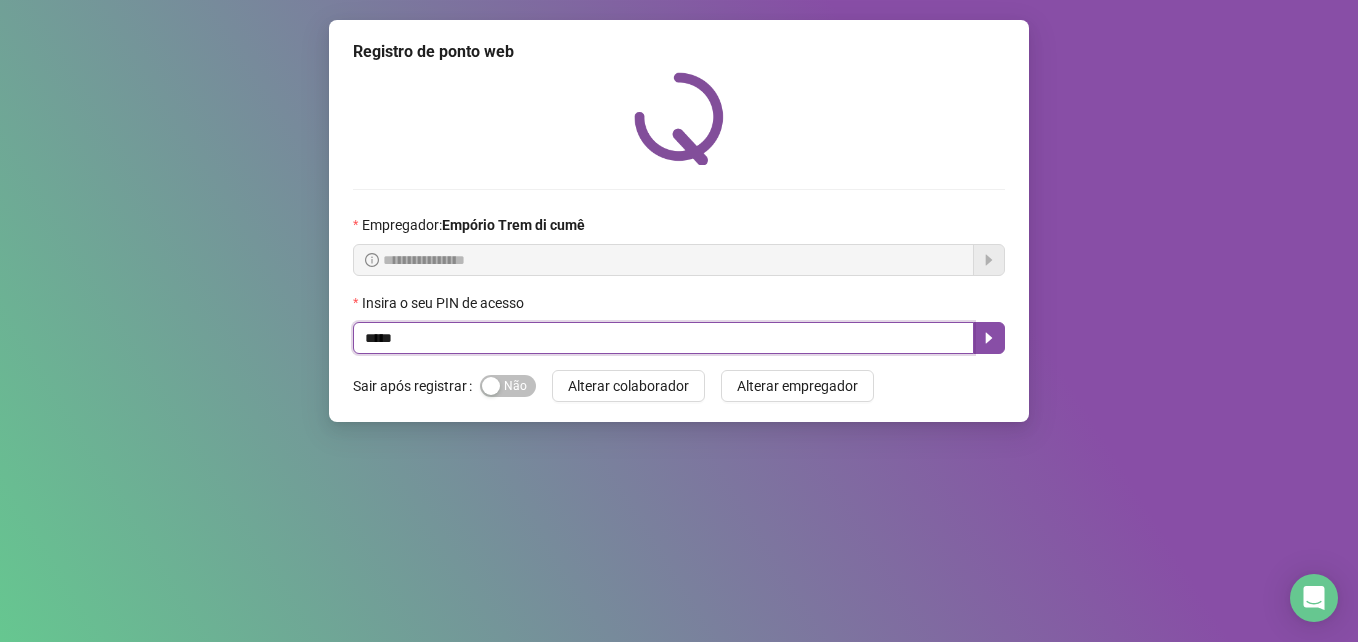 type on "*****" 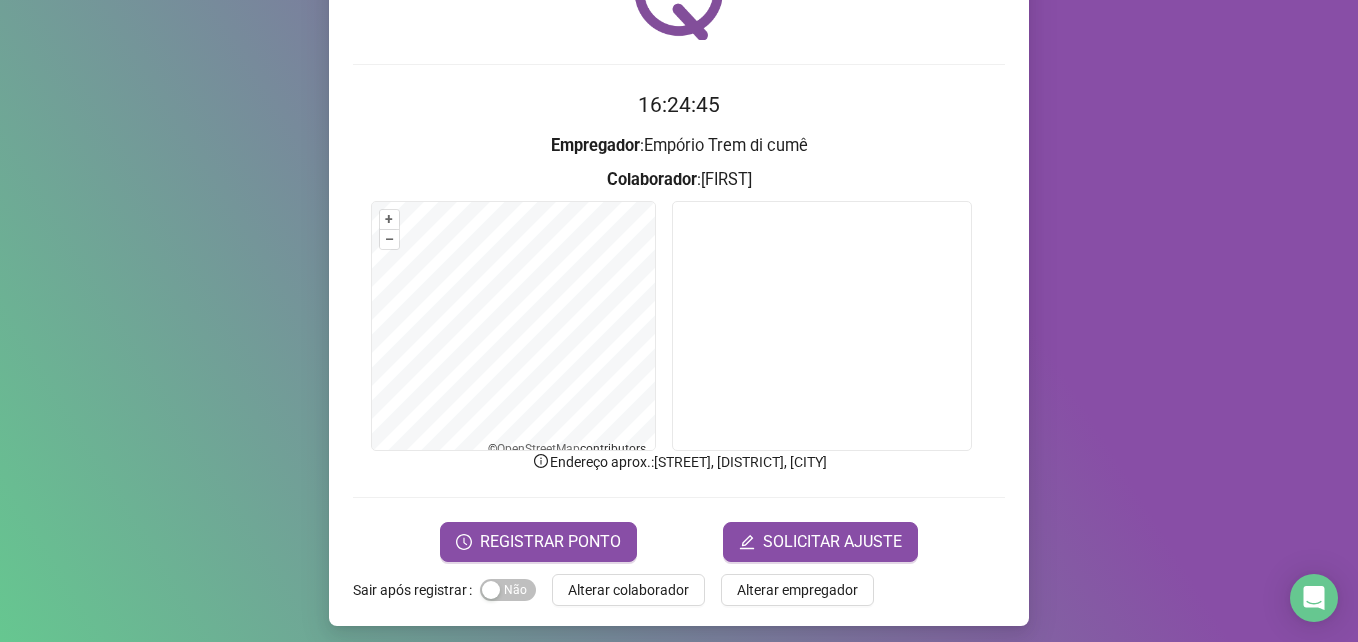 scroll, scrollTop: 133, scrollLeft: 0, axis: vertical 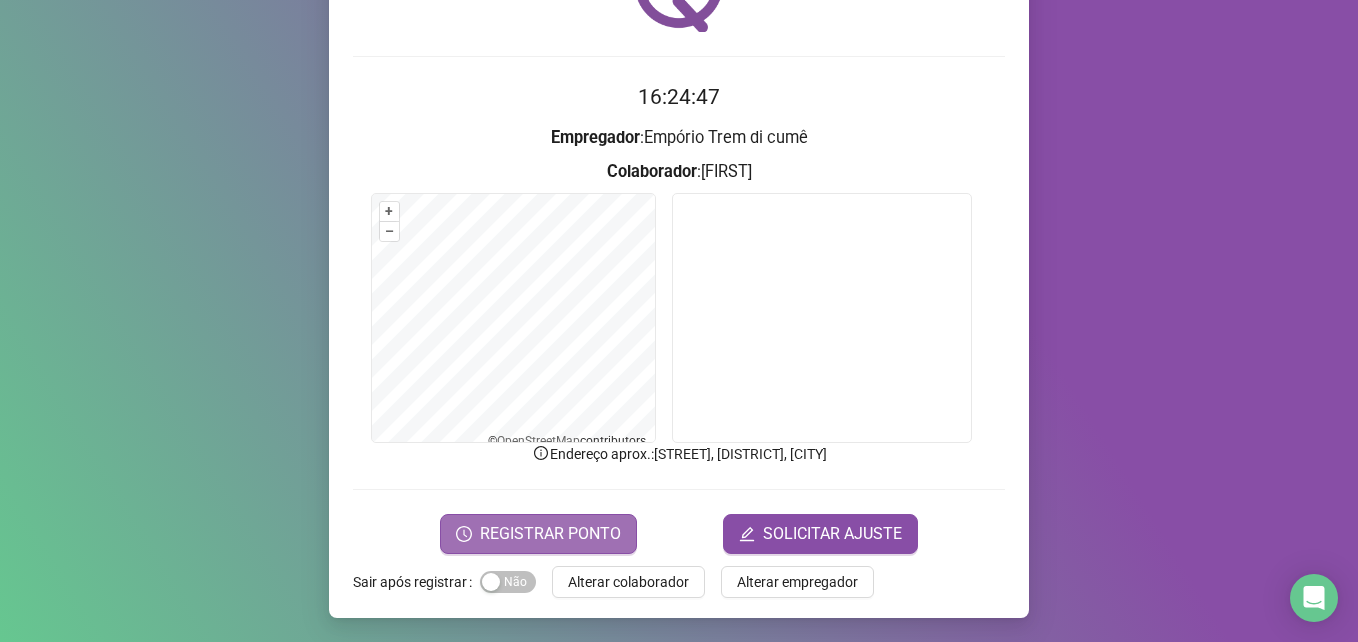 click on "REGISTRAR PONTO" at bounding box center [550, 534] 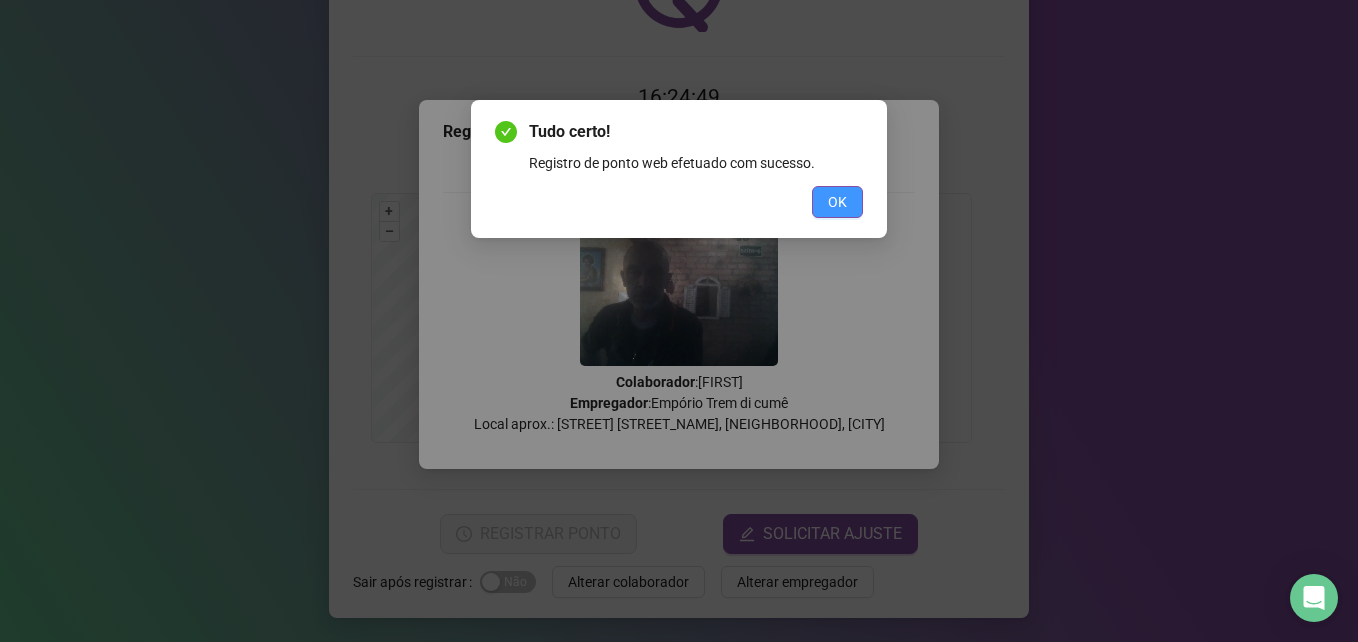 click on "OK" at bounding box center (837, 202) 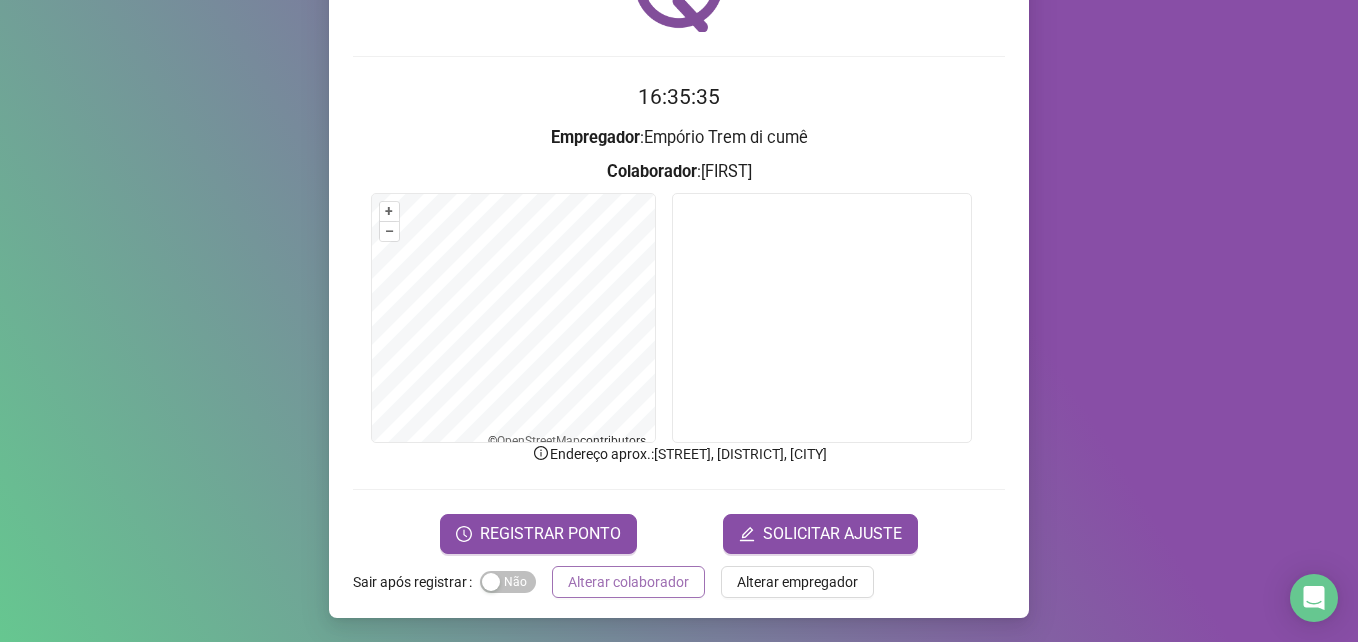 click on "Alterar colaborador" at bounding box center [628, 582] 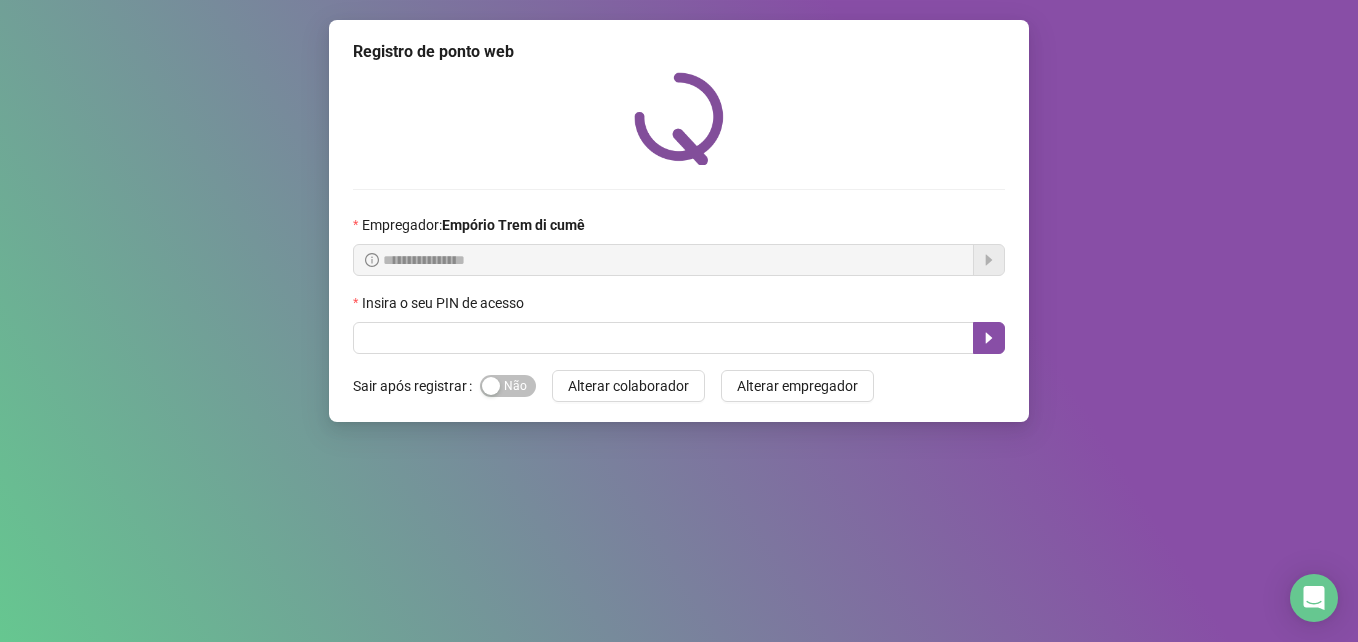 scroll, scrollTop: 0, scrollLeft: 0, axis: both 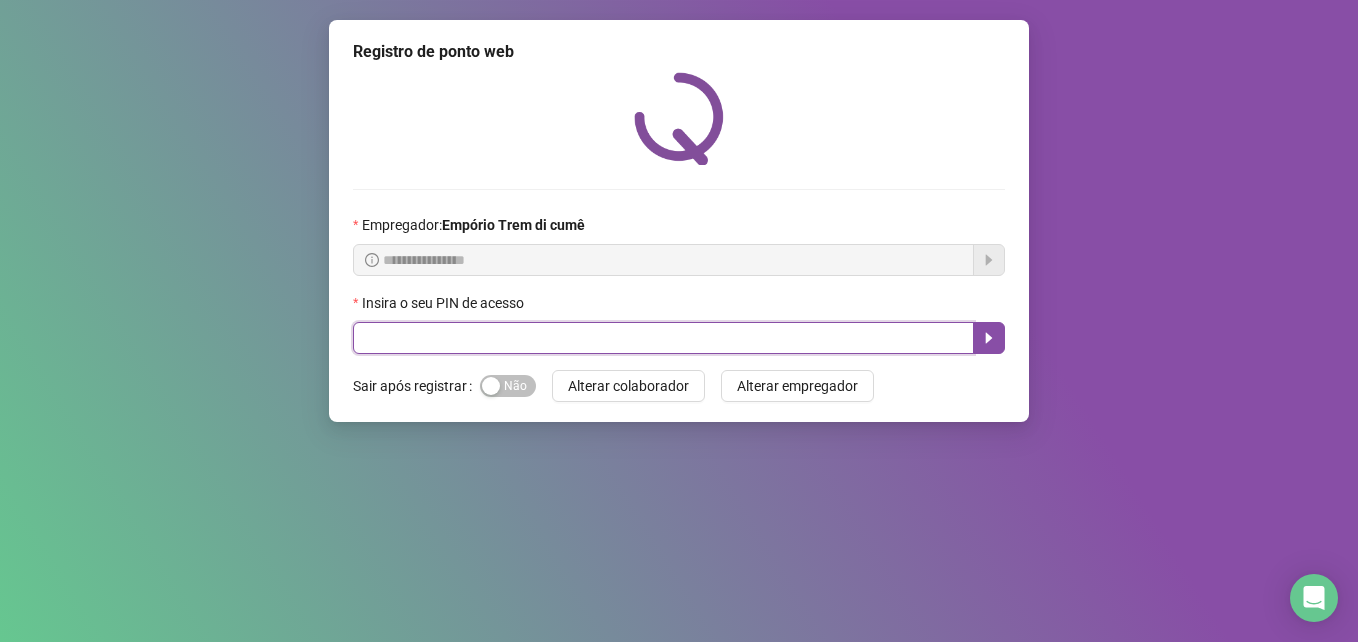 click at bounding box center (663, 338) 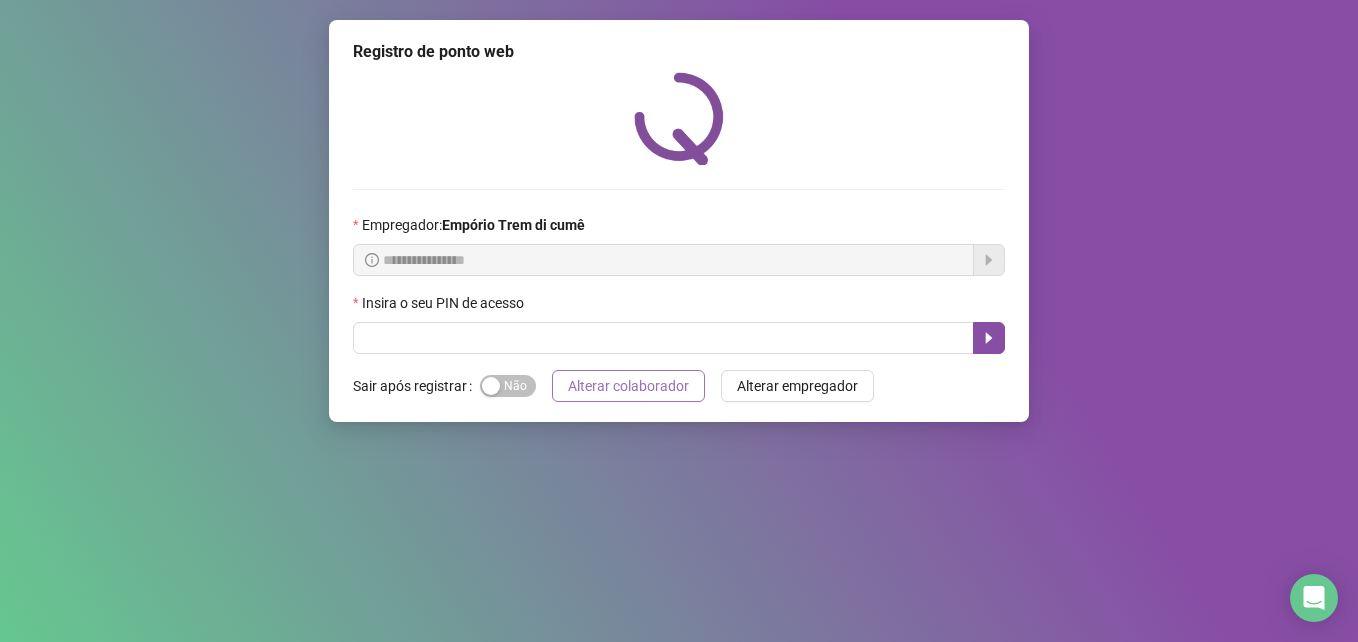 click on "Alterar colaborador" at bounding box center (628, 386) 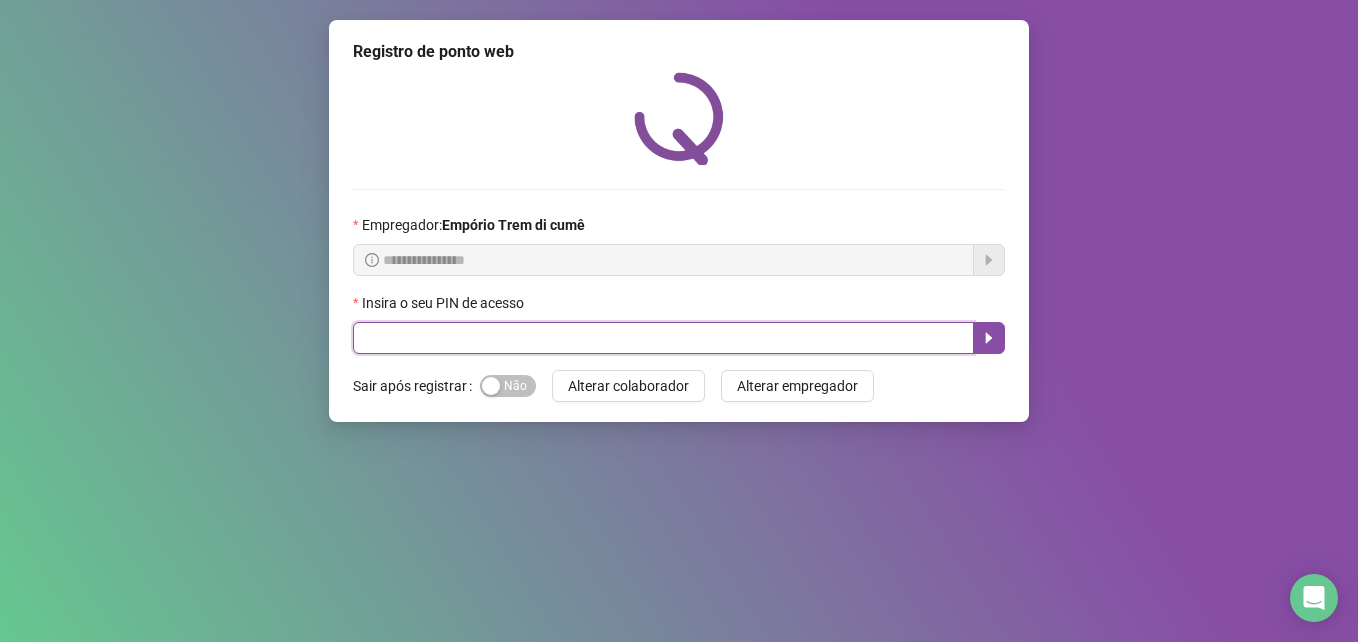 click at bounding box center (663, 338) 